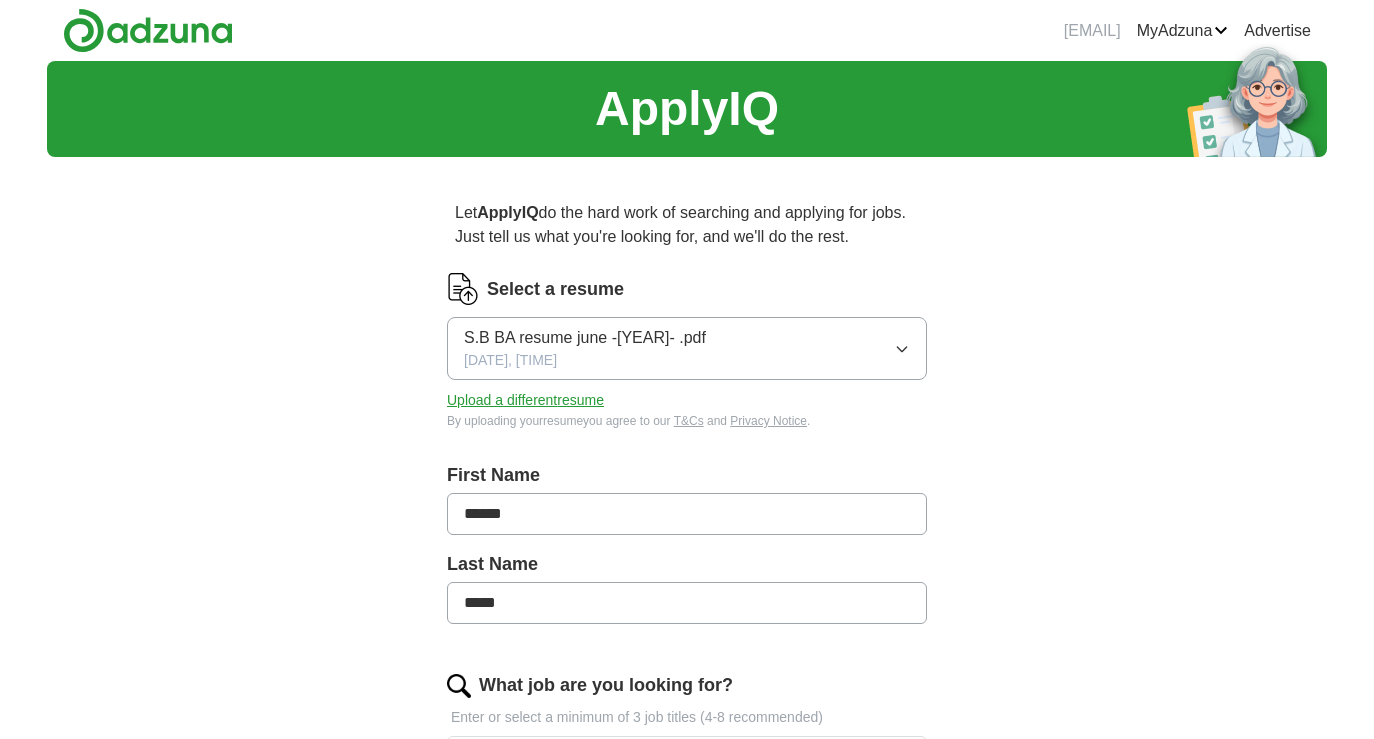scroll, scrollTop: 0, scrollLeft: 0, axis: both 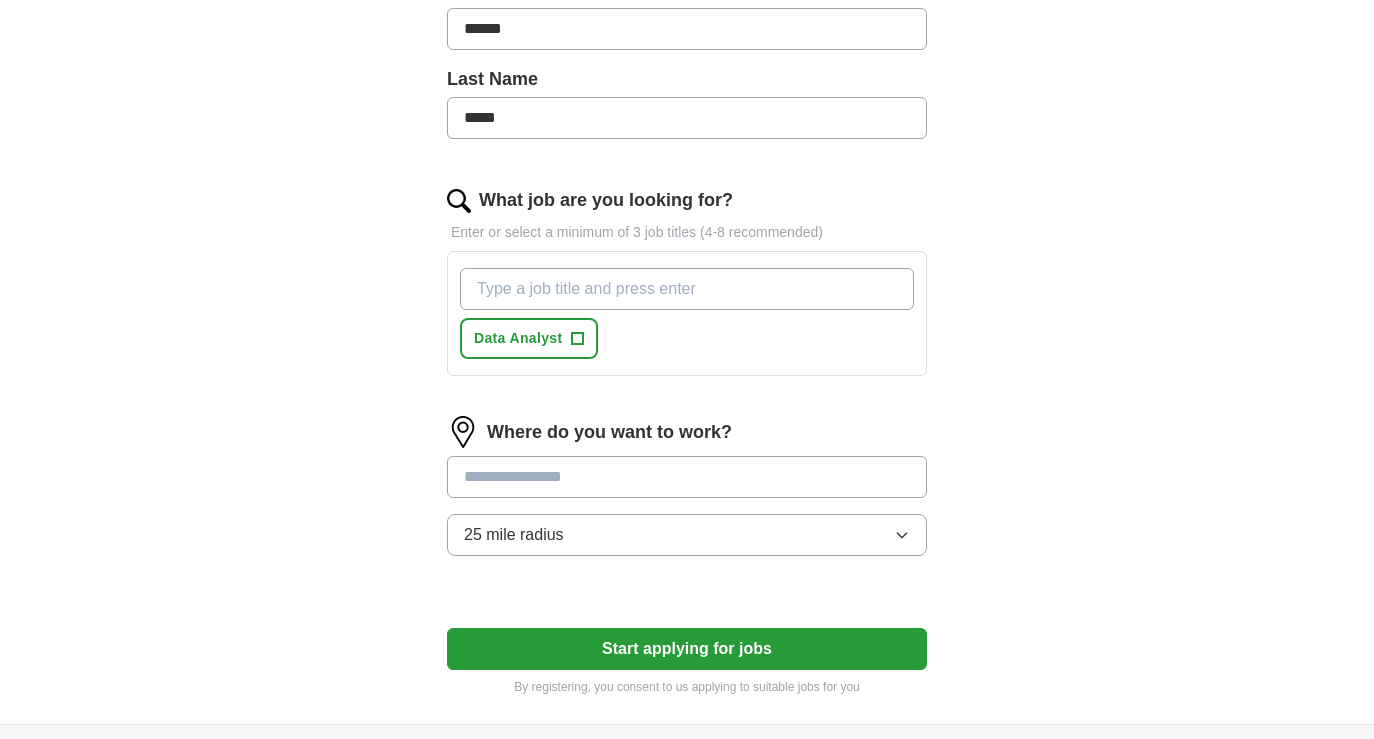 click at bounding box center [687, 477] 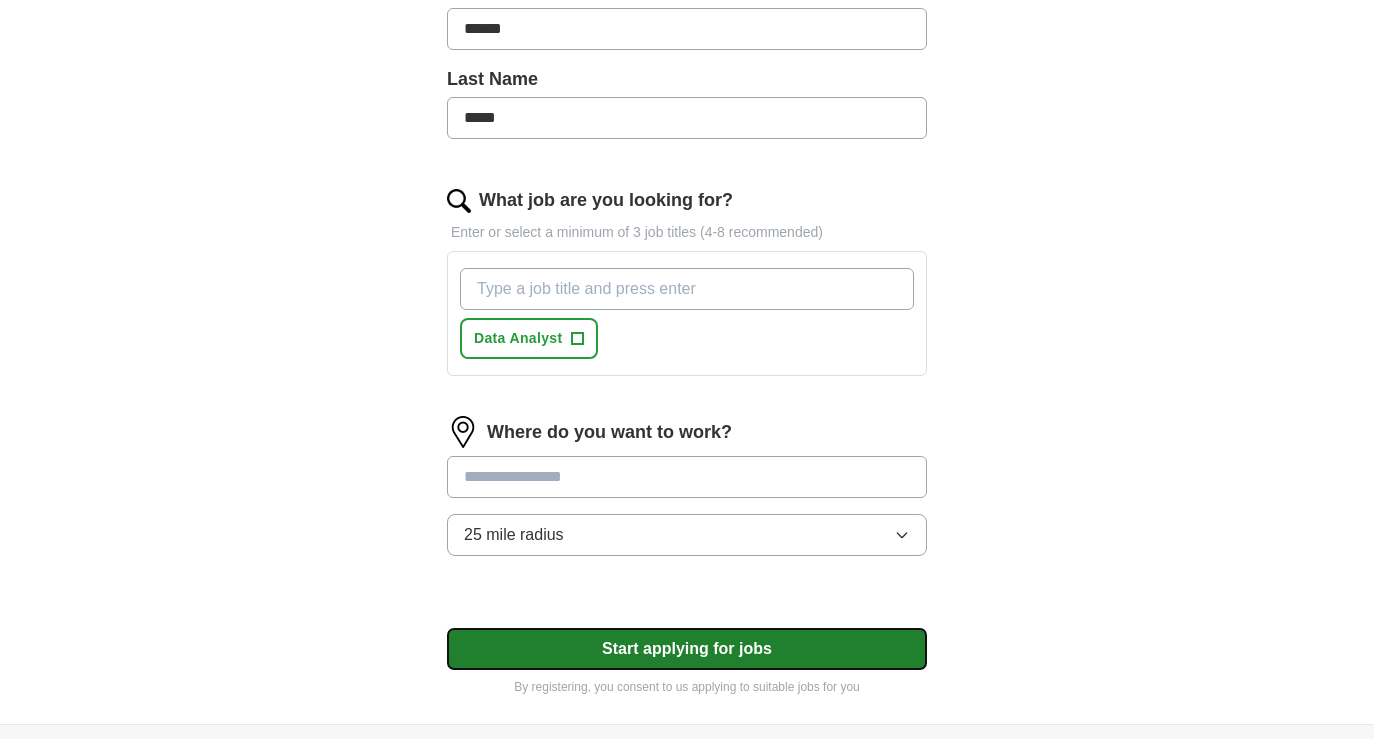click on "Select a resume S.B BA resume june -[YEAR]- .pdf [DATE], [TIME] Upload a different  resume By uploading your  resume  you agree to our   T&Cs   and   Privacy Notice . First Name ****** Last Name ***** What job are you looking for? Enter or select a minimum of 3 job titles (4-8 recommended) [JOB_TITLE] + Where do you want to work? 25 mile radius Start applying for jobs By registering, you consent to us applying to suitable jobs for you" at bounding box center (687, 242) 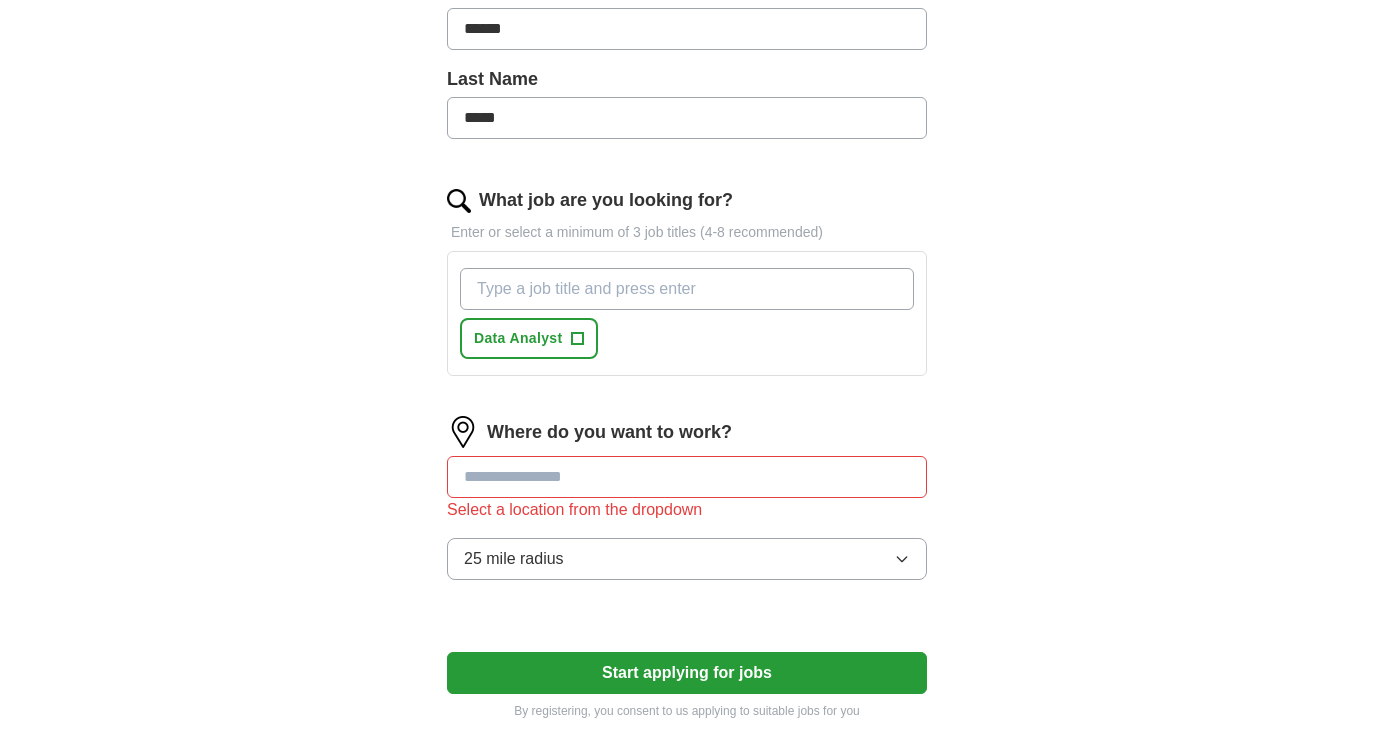 click at bounding box center (687, 477) 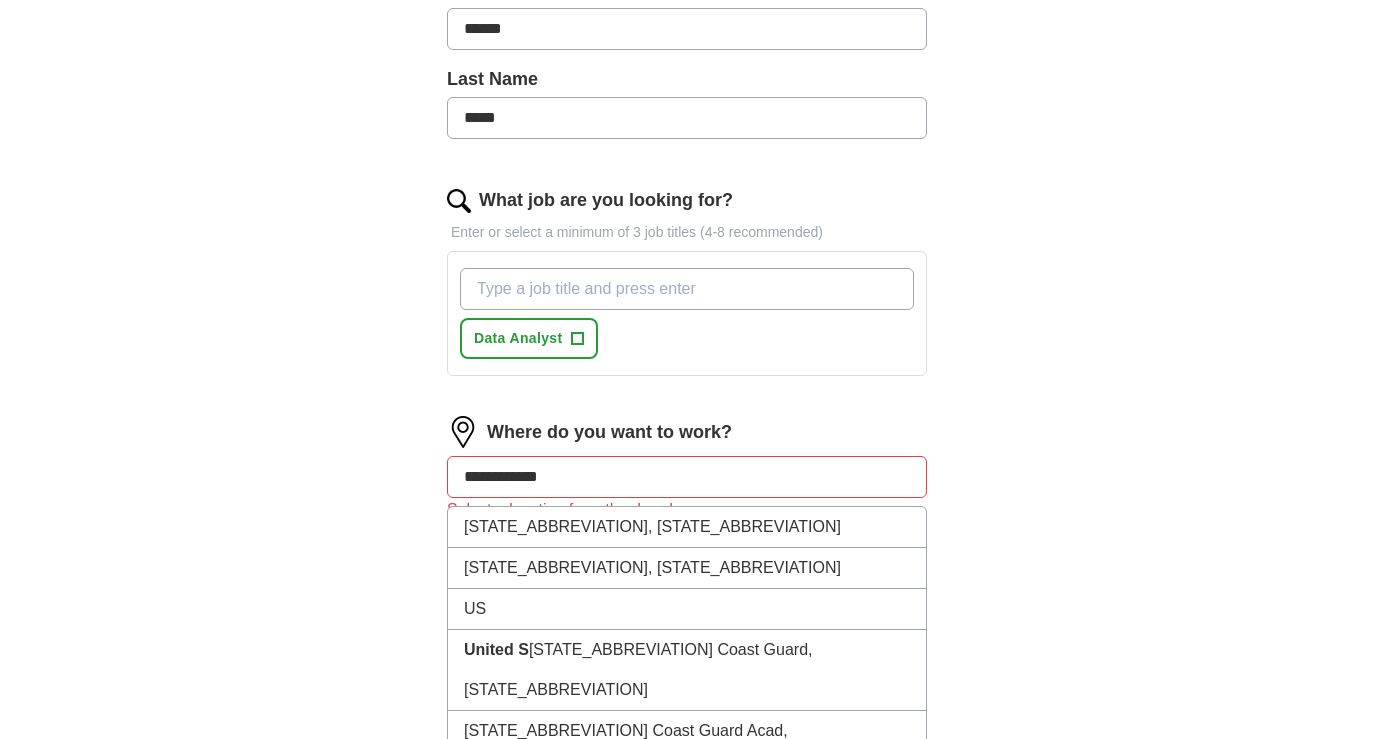 type on "**********" 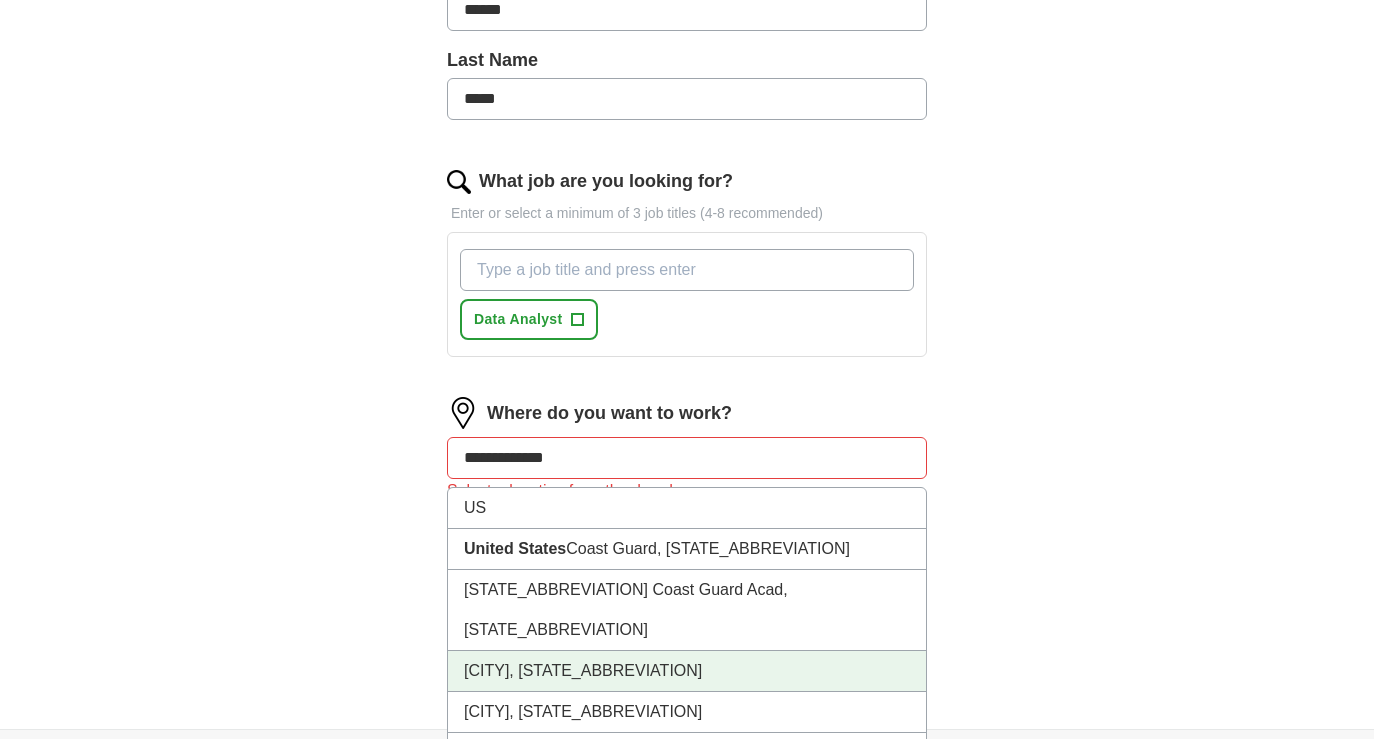 scroll, scrollTop: 491, scrollLeft: 0, axis: vertical 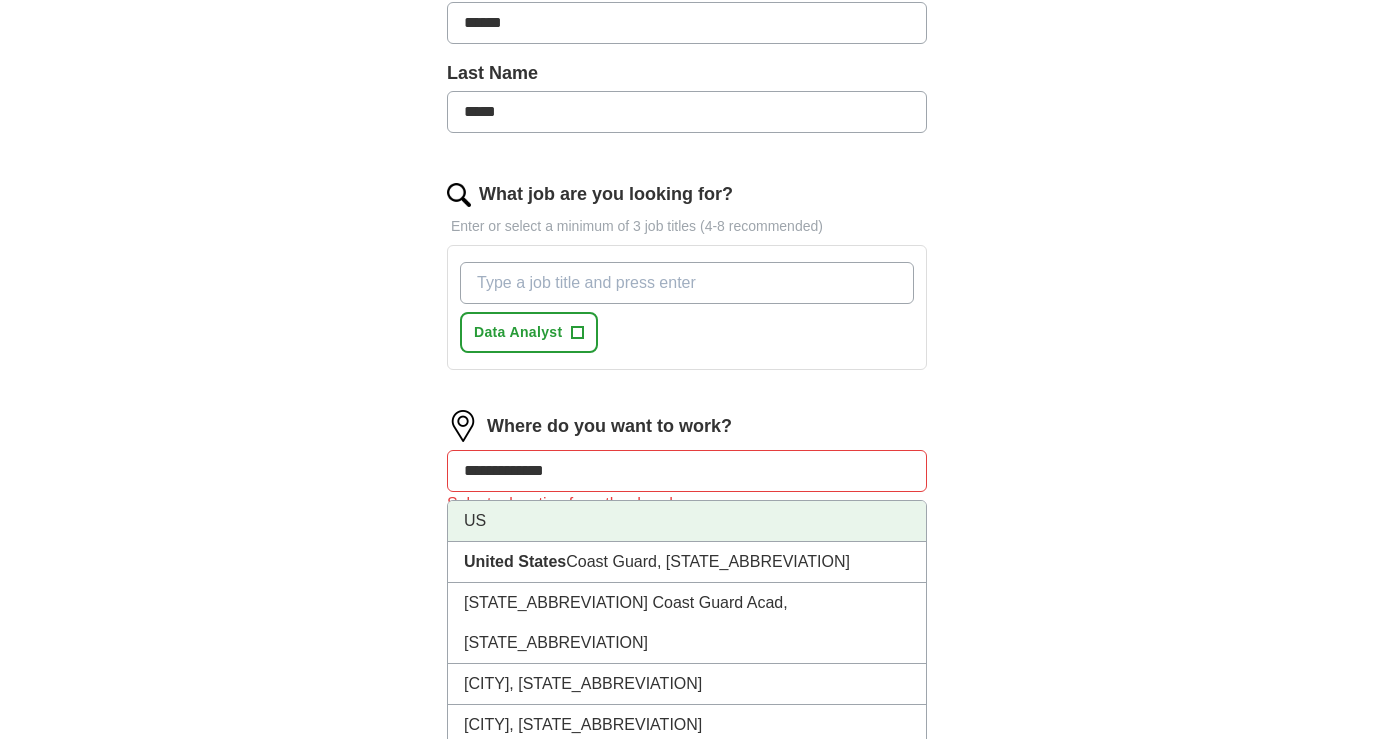 click on "US" at bounding box center [687, 521] 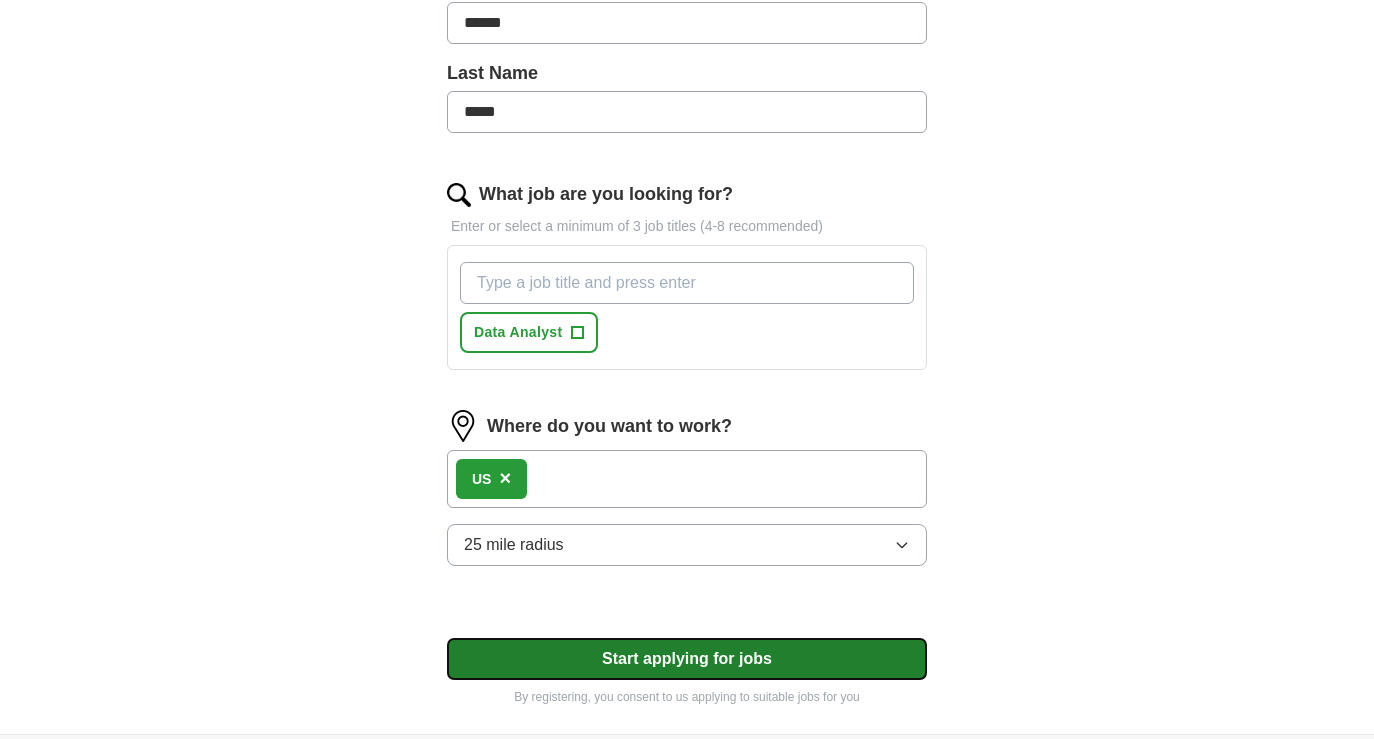 click on "Start applying for jobs" at bounding box center [687, 659] 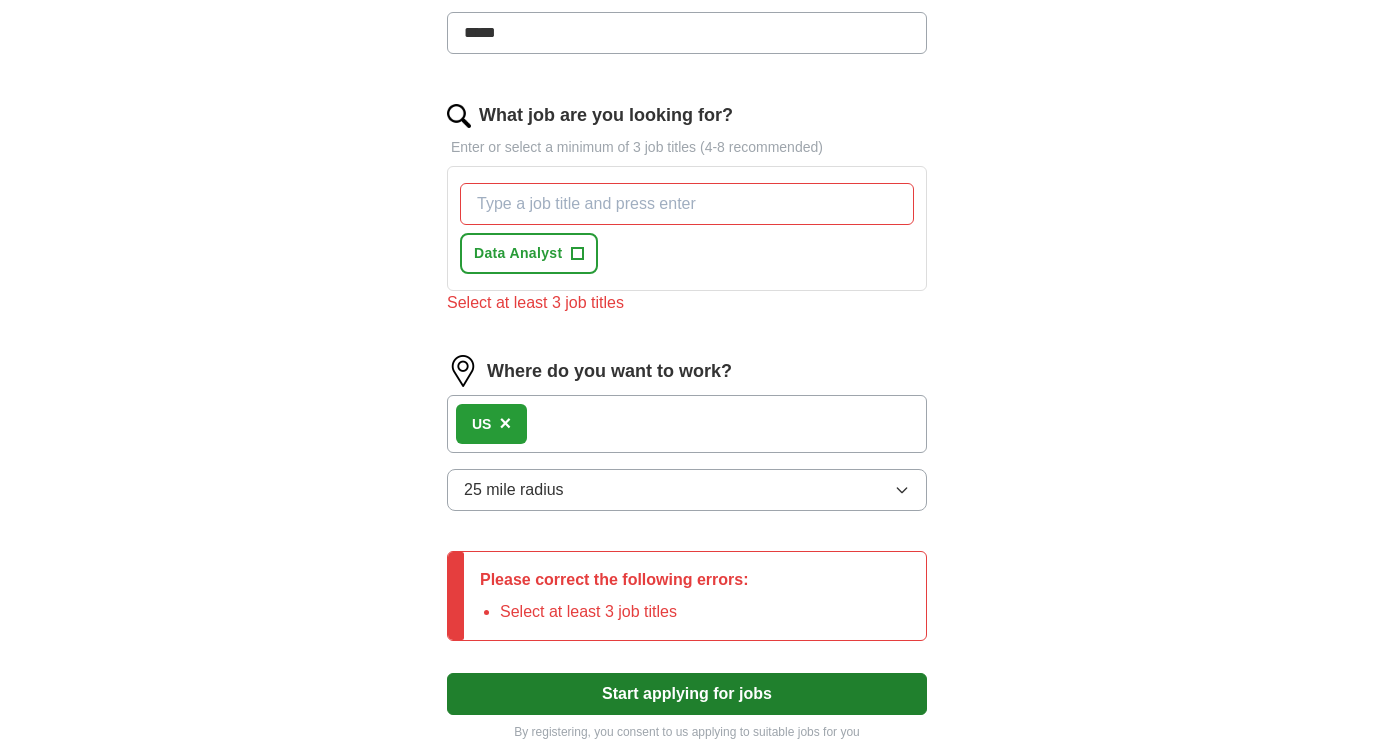 scroll, scrollTop: 571, scrollLeft: 0, axis: vertical 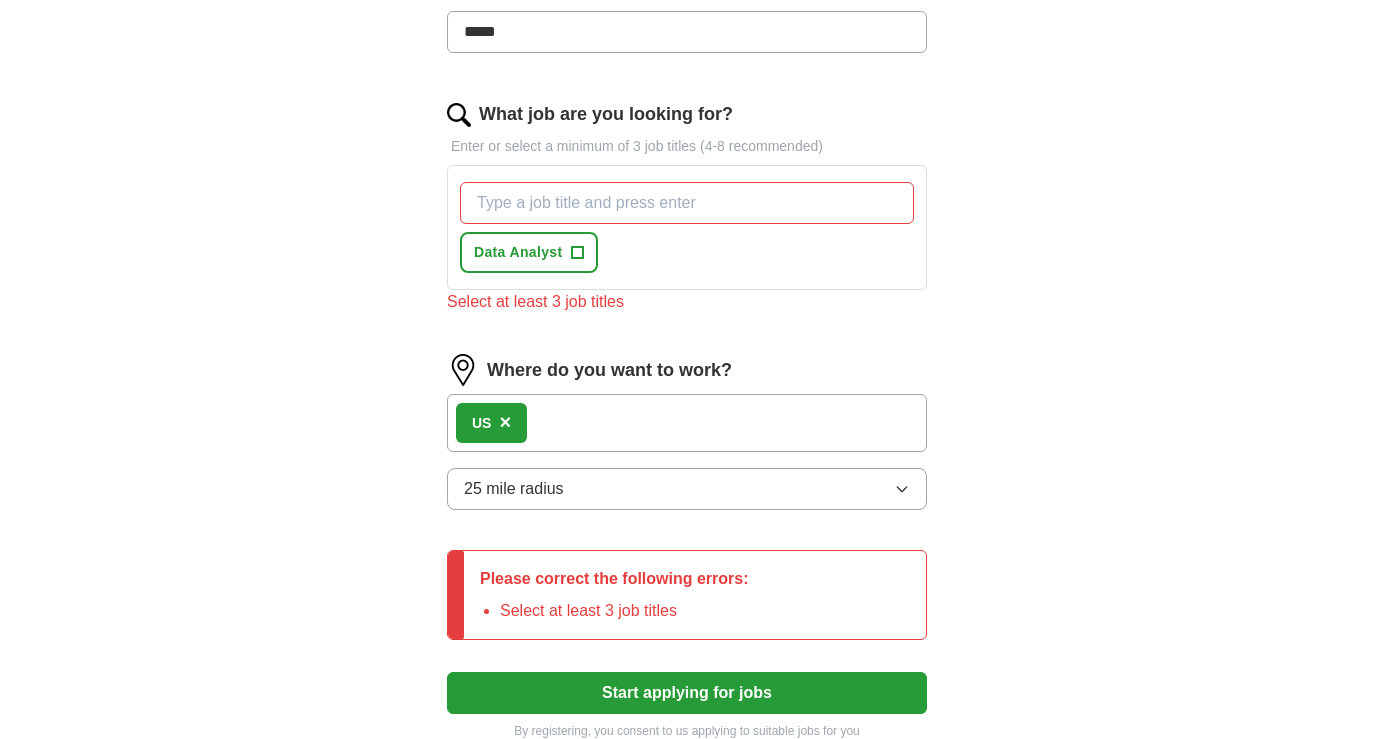 click on "What job are you looking for?" at bounding box center [687, 203] 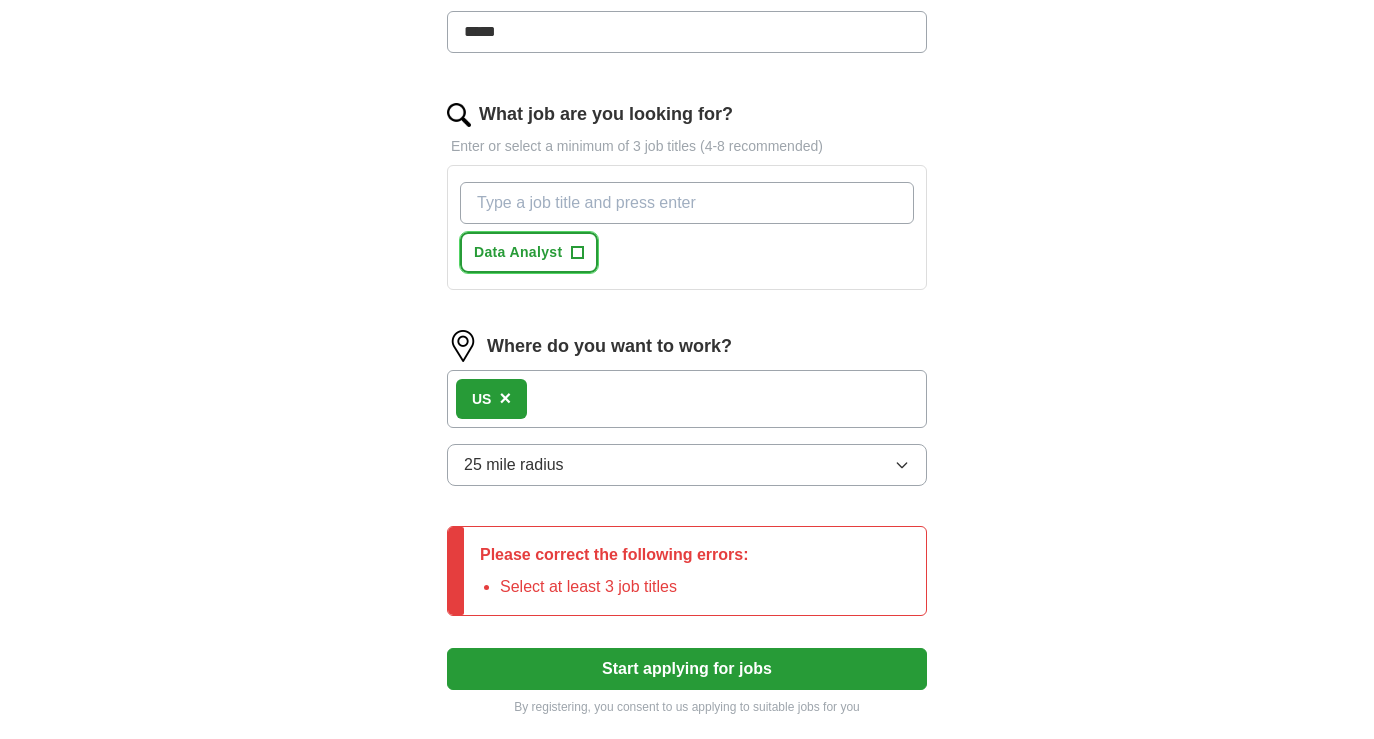 type 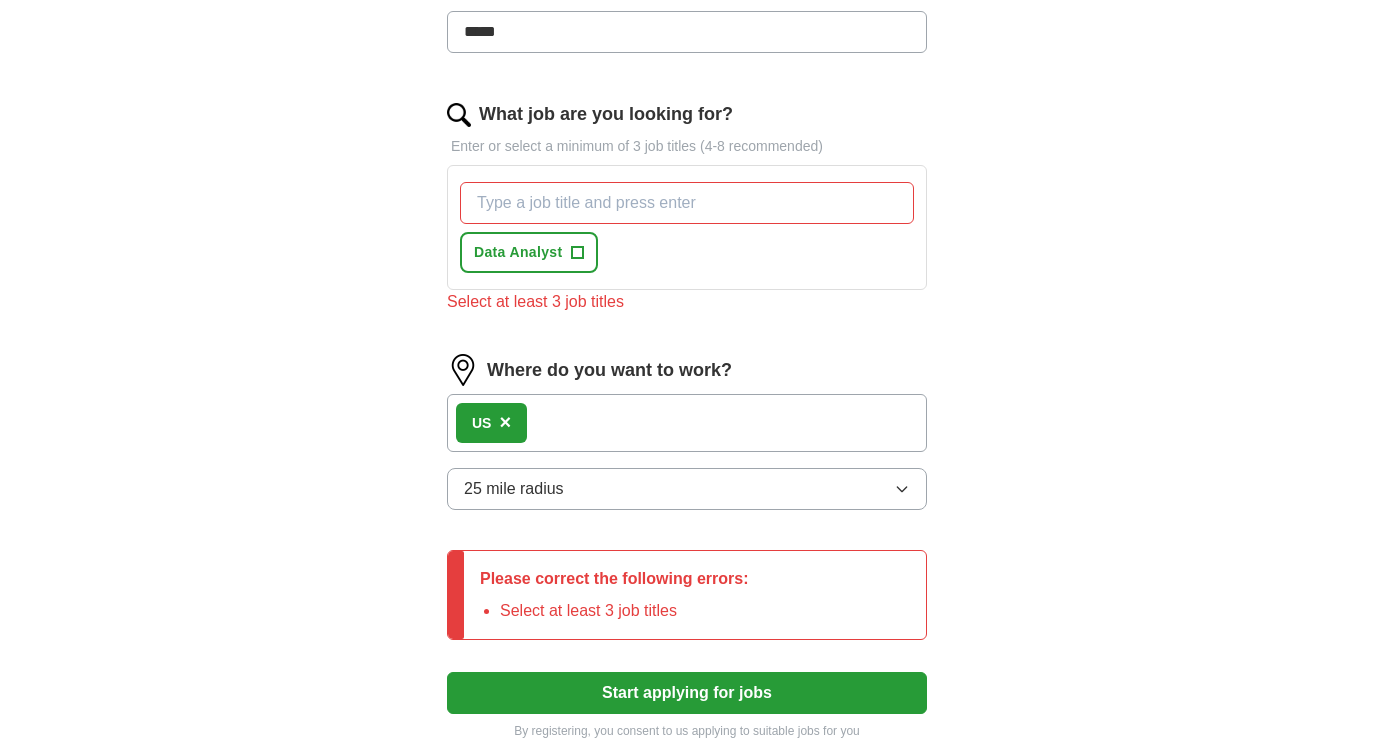 click on "What job are you looking for?" at bounding box center [687, 203] 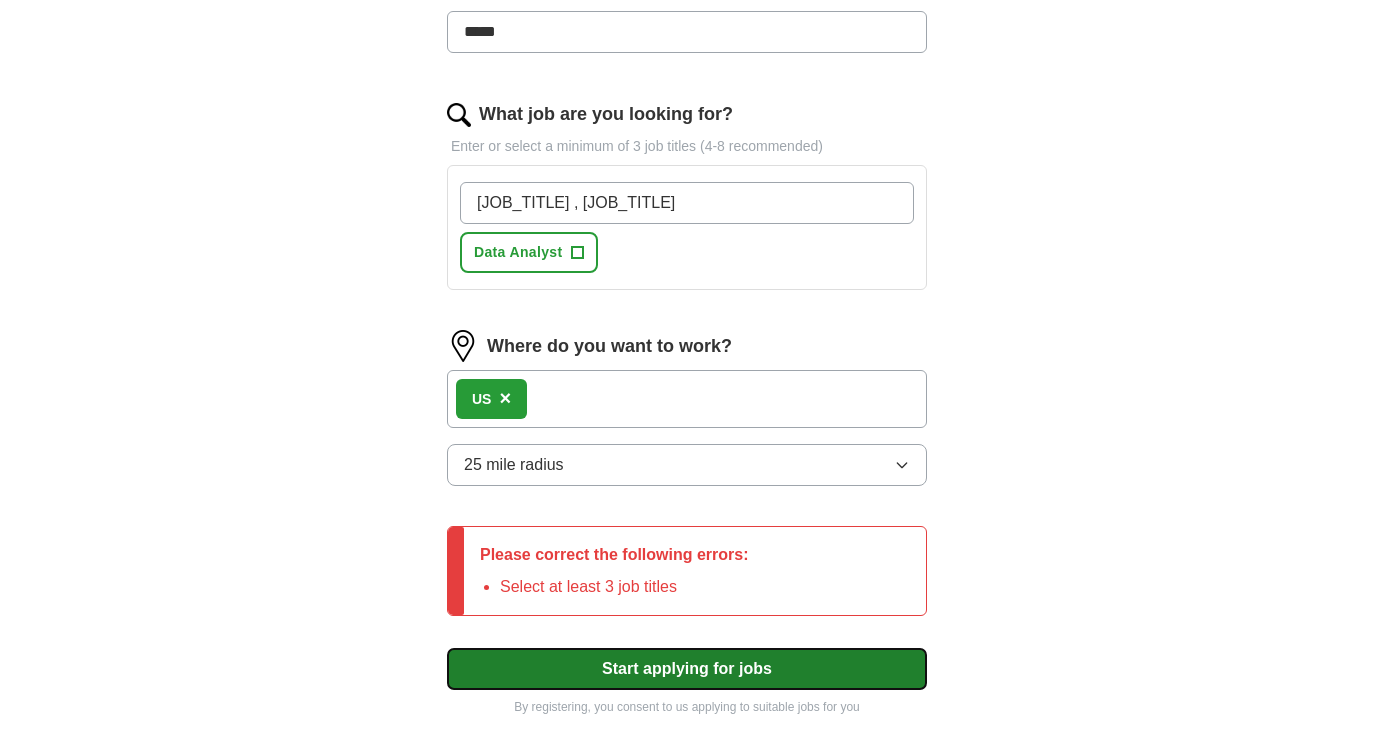click on "Select a resume S.B BA resume june -[YEAR]- .pdf [DATE], [TIME] Upload a different  resume By uploading your  resume  you agree to our   T&Cs   and   Privacy Notice . First Name ****** Last Name ***** What job are you looking for? Enter or select a minimum of 3 job titles (4-8 recommended) [JOB_TITLE] , [JOB_TITLE] [JOB_TITLE] + Where do you want to work? US × 25 mile radius Please correct the following errors: Select at least 3 job titles Start applying for jobs By registering, you consent to us applying to suitable jobs for you" at bounding box center [687, 209] 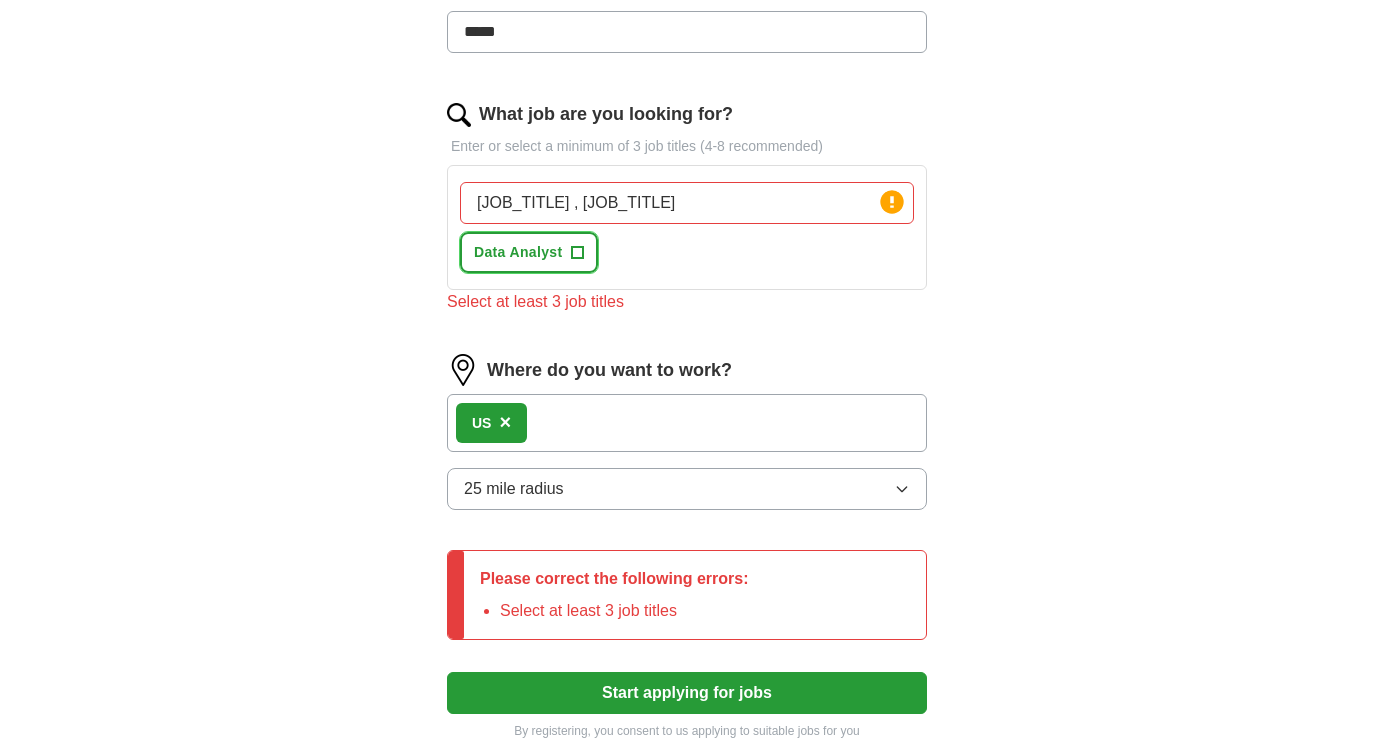 click on "+" at bounding box center (577, 253) 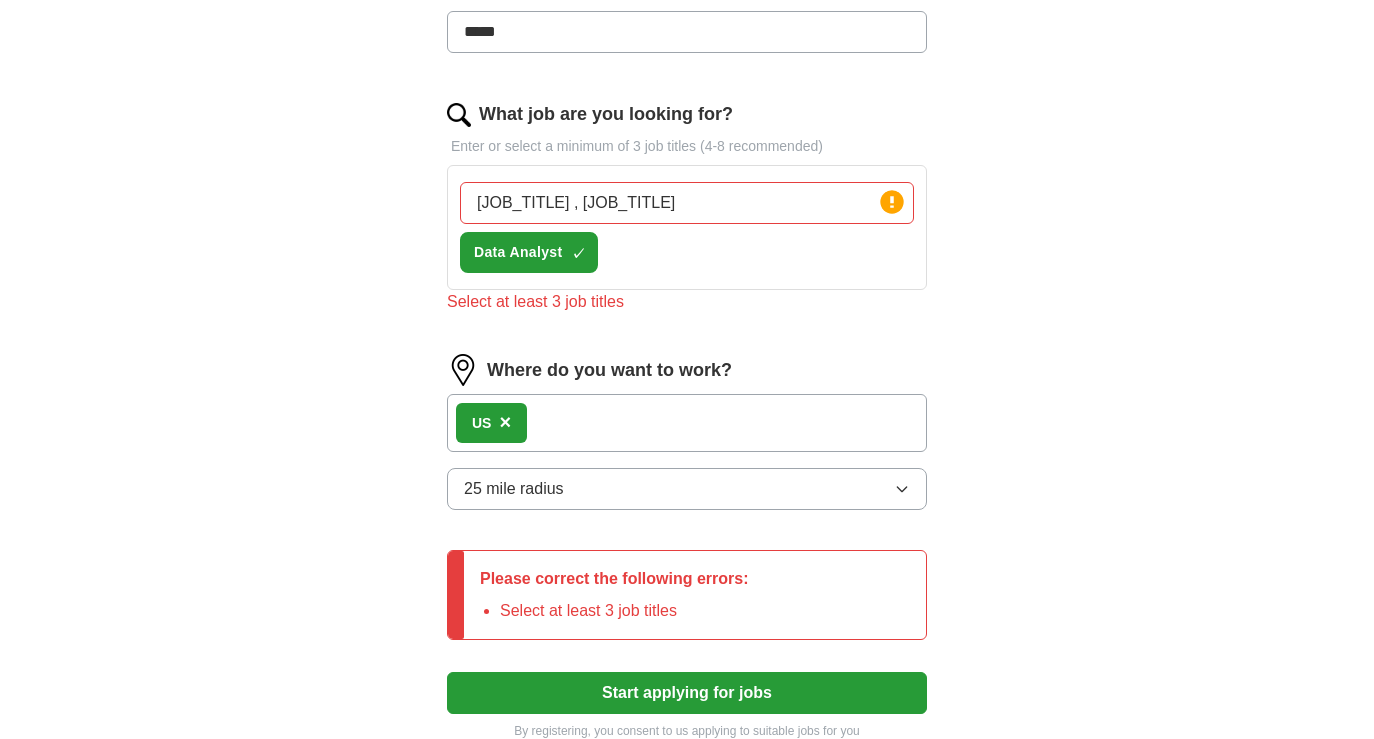 click on "[JOB_TITLE] , [JOB_TITLE]" at bounding box center (687, 203) 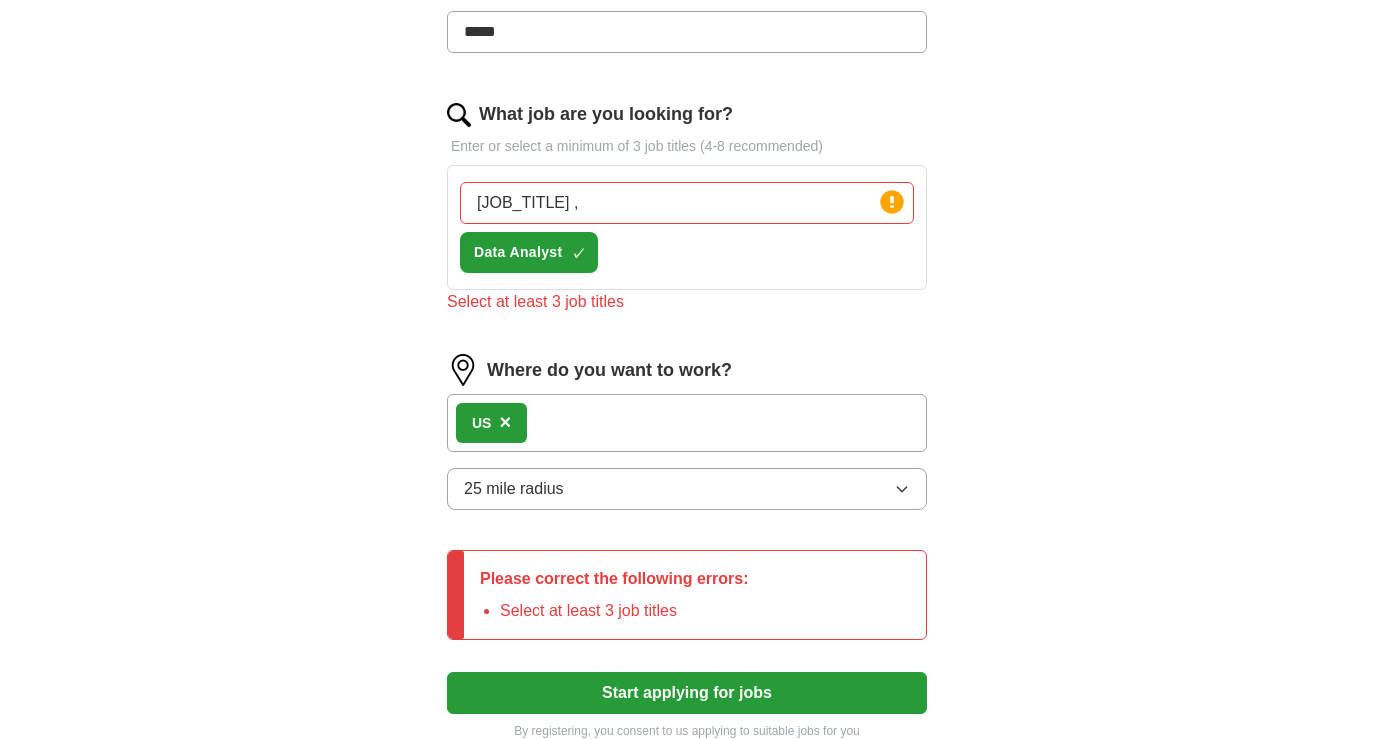 type on "[JOB_TITLE]" 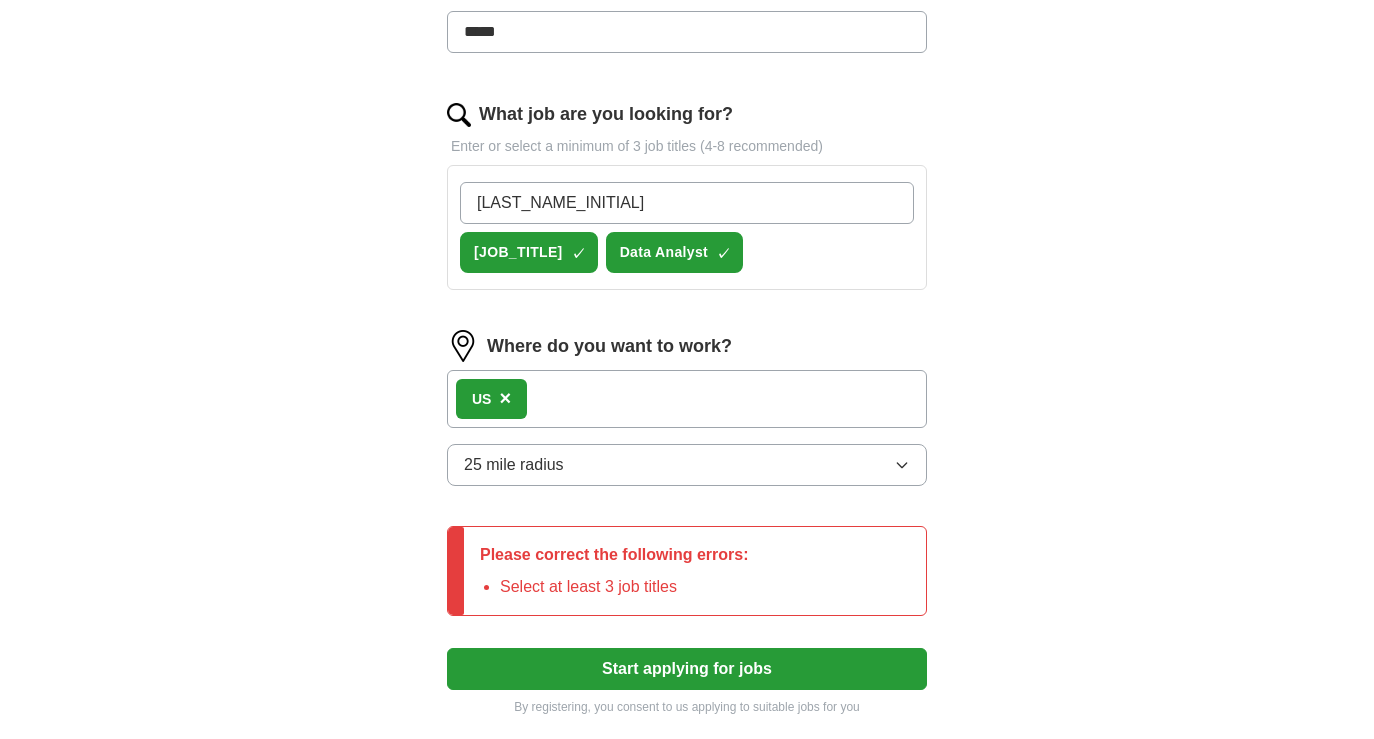 type on "B" 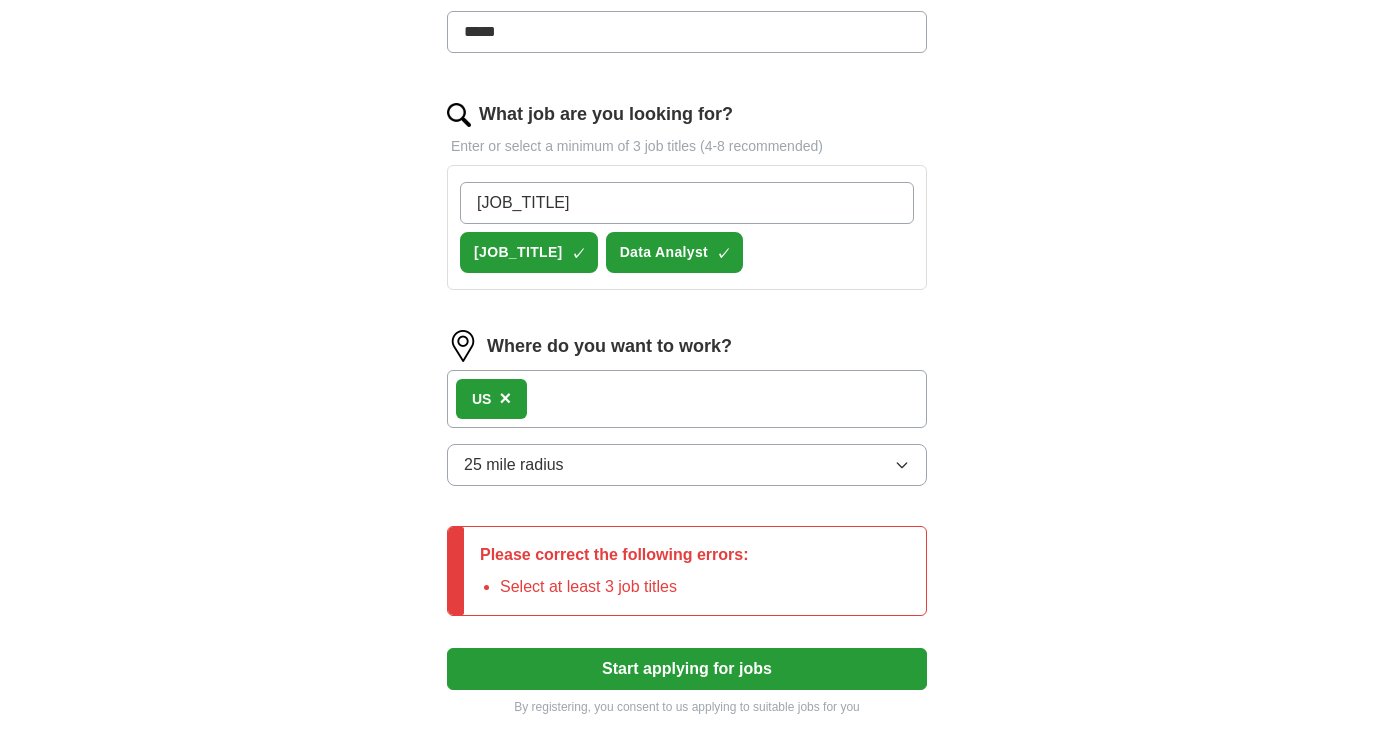 type on "[JOB_TITLE]" 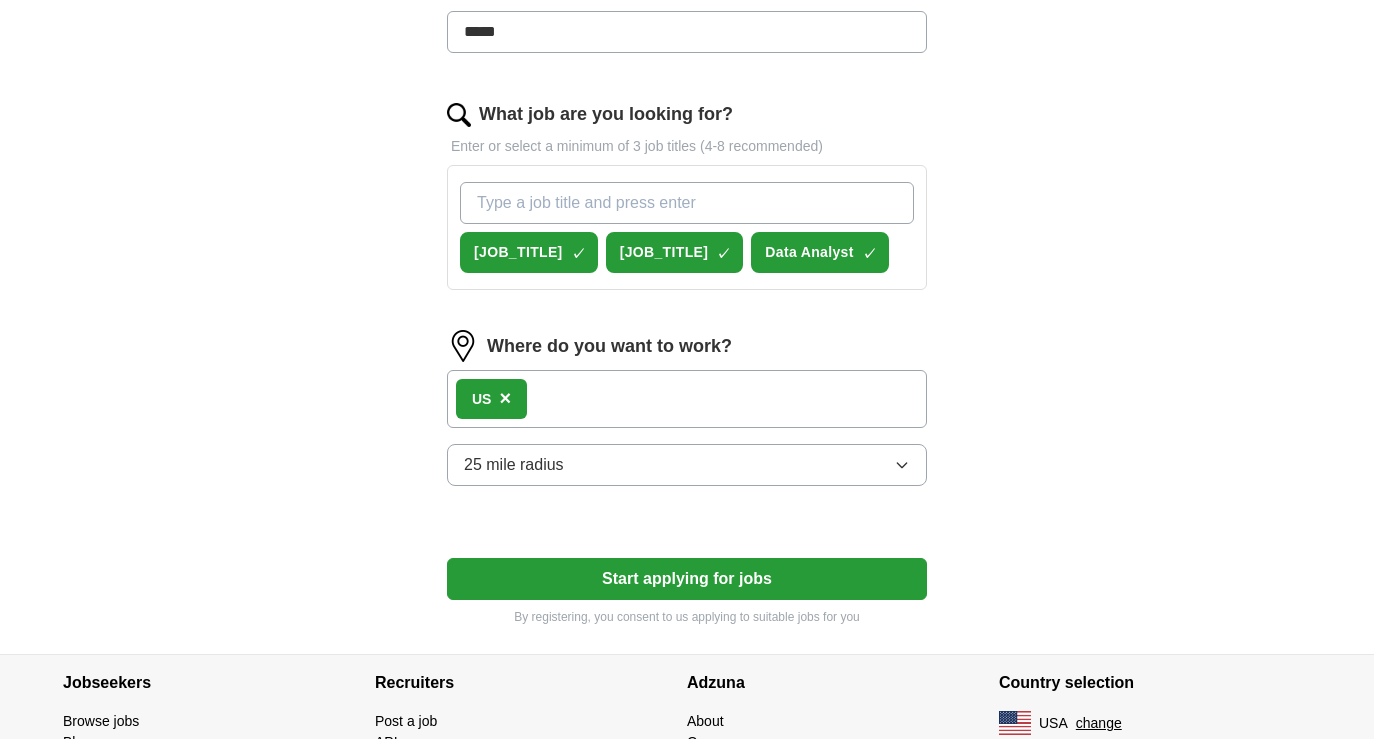 scroll, scrollTop: 737, scrollLeft: 0, axis: vertical 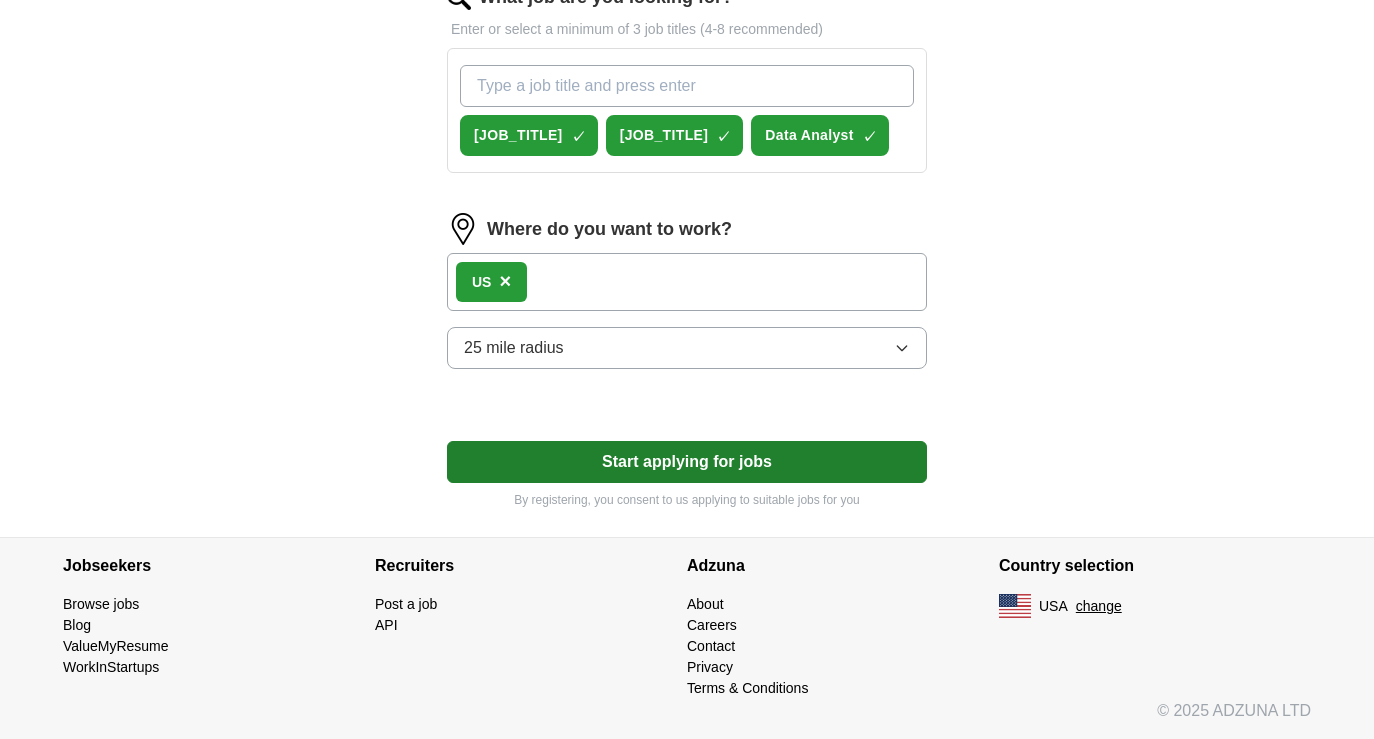 type 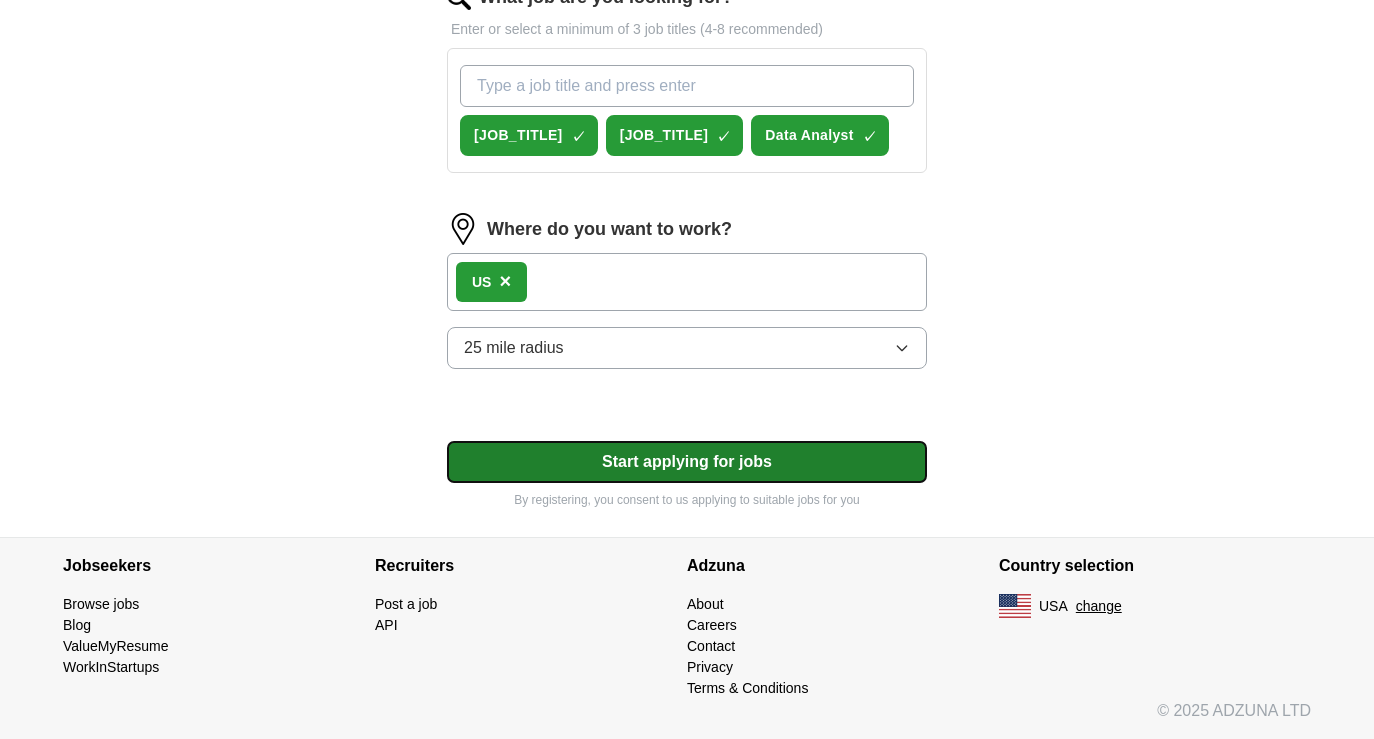 click on "Start applying for jobs" at bounding box center [687, 462] 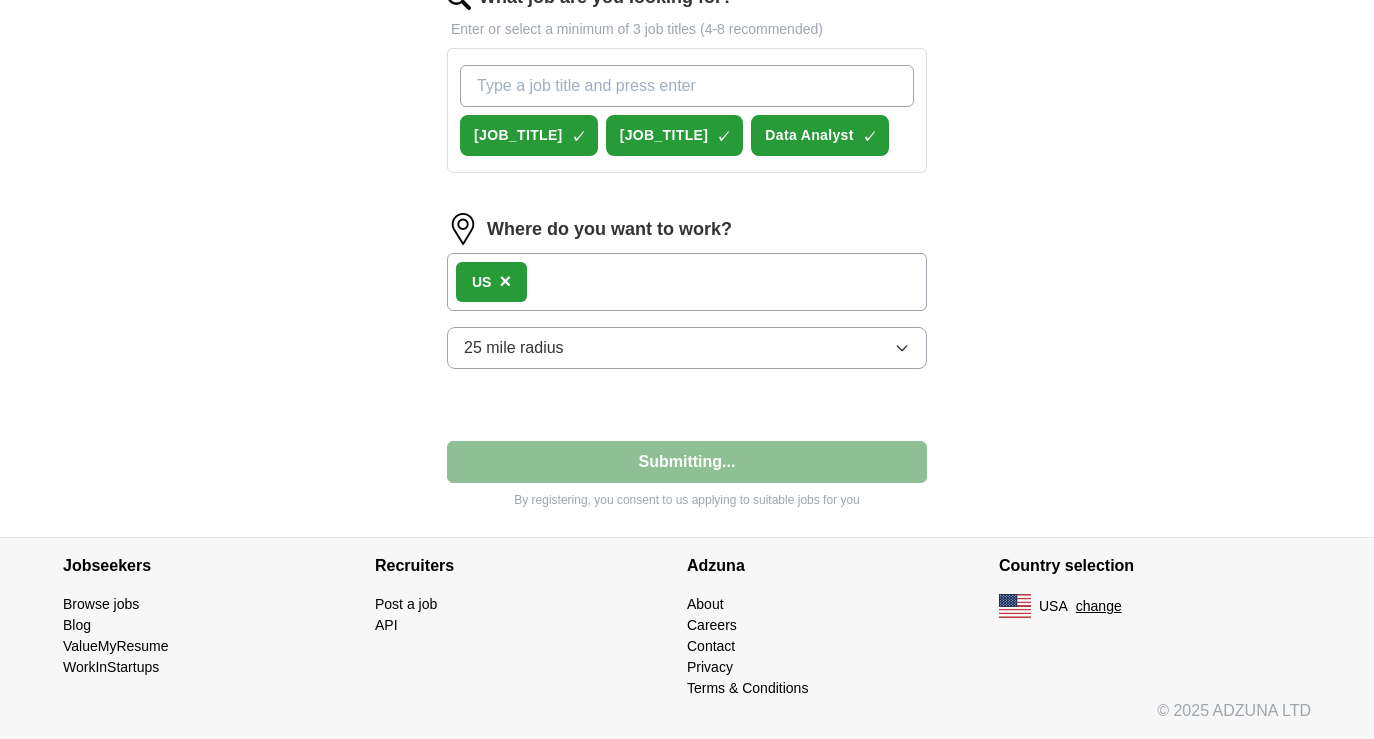 select on "**" 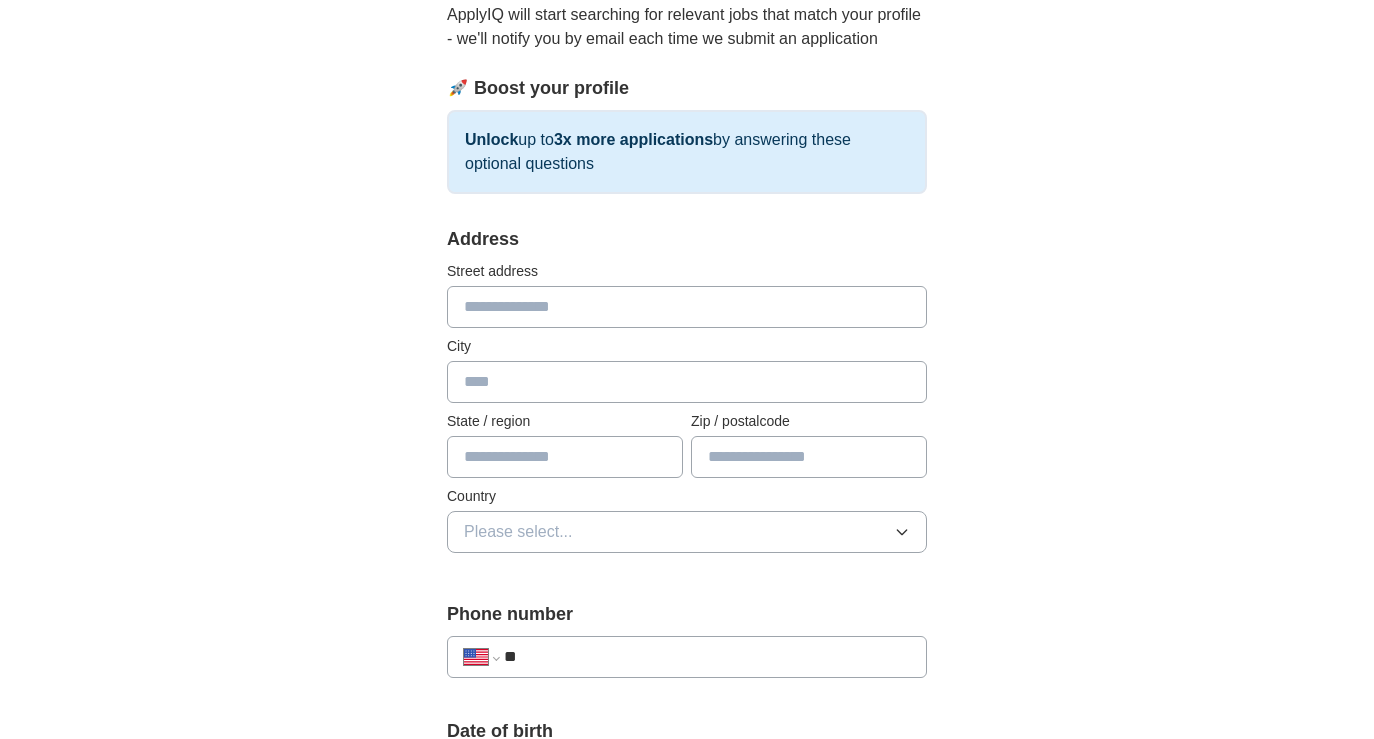 scroll, scrollTop: 227, scrollLeft: 0, axis: vertical 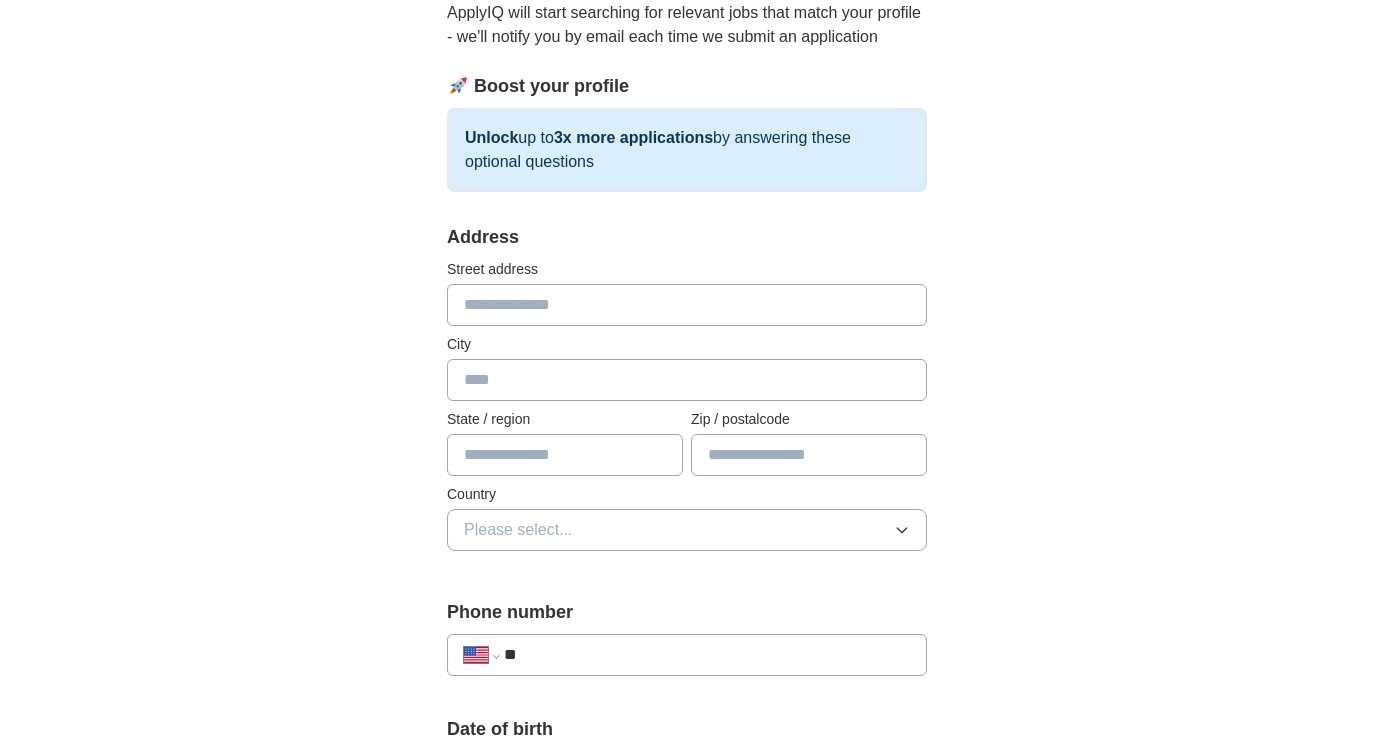 click at bounding box center (687, 305) 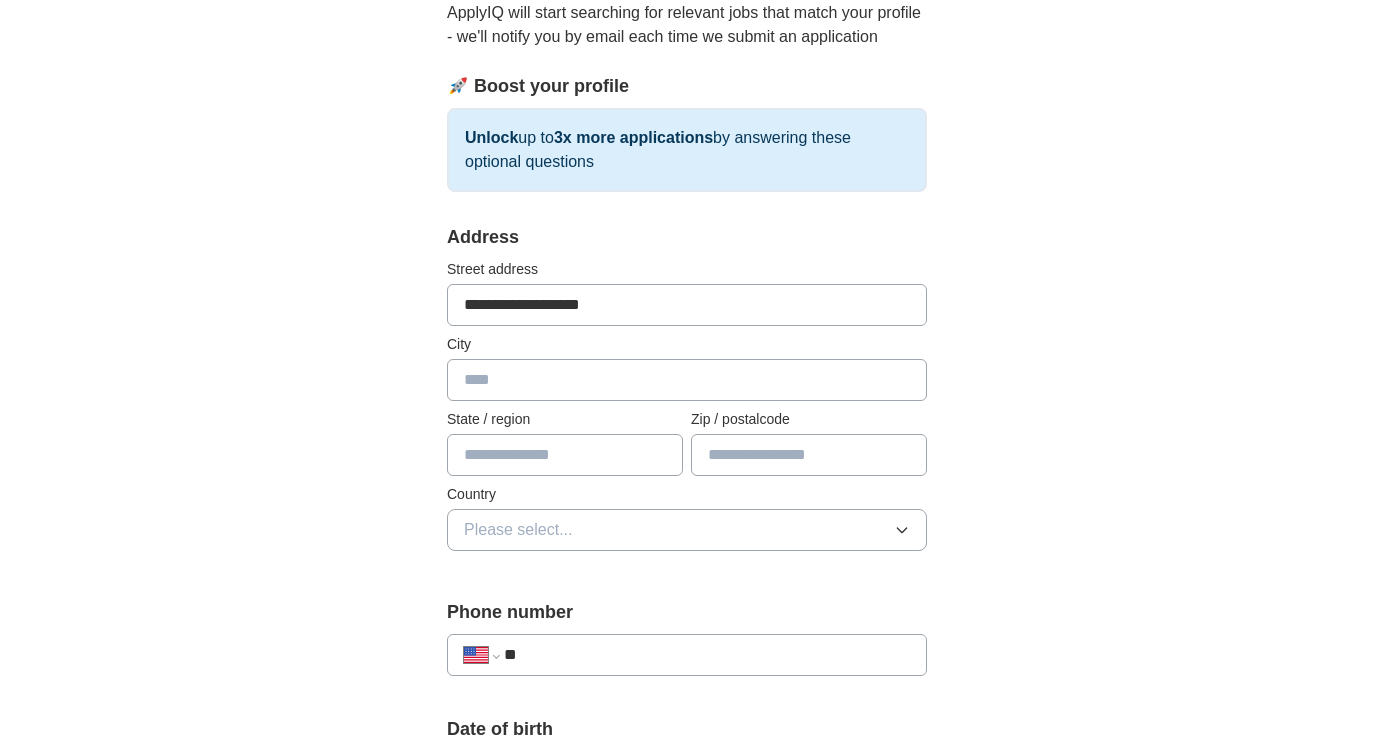 type on "**********" 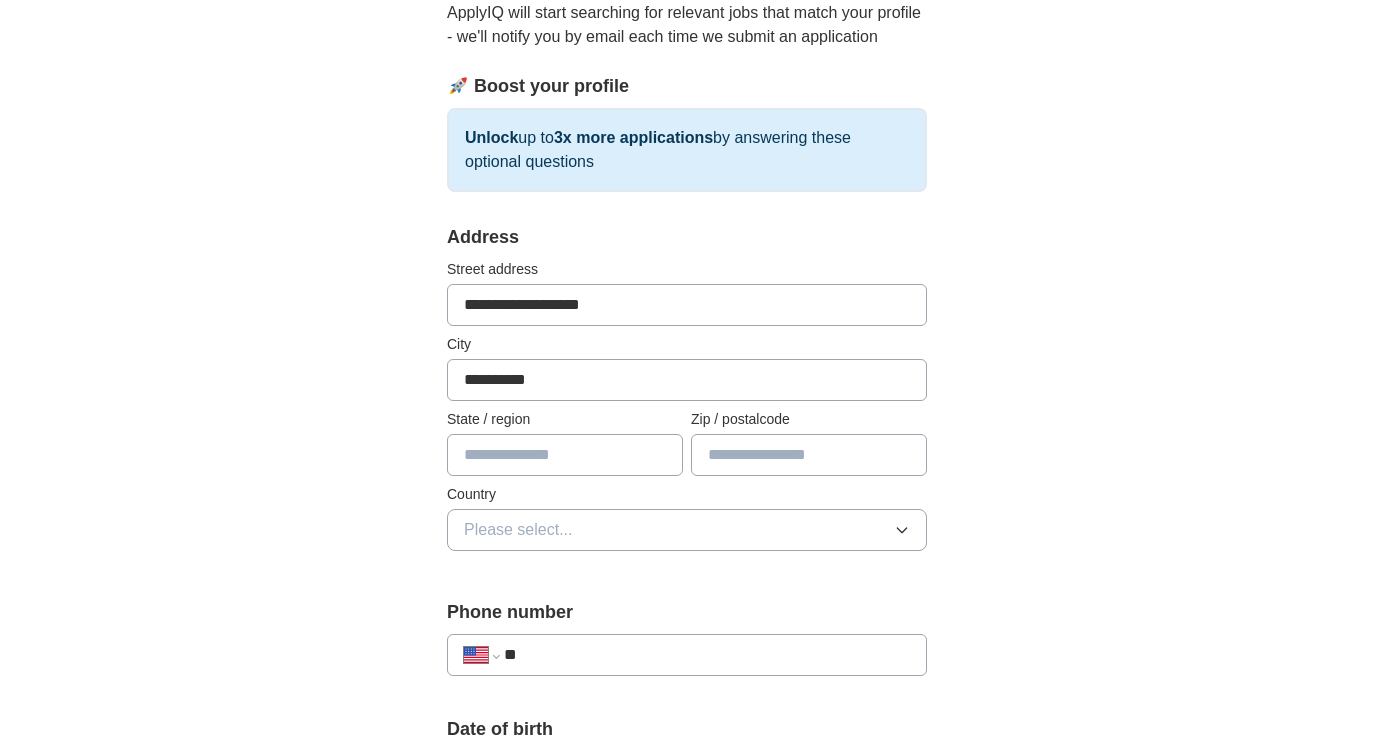 type on "**" 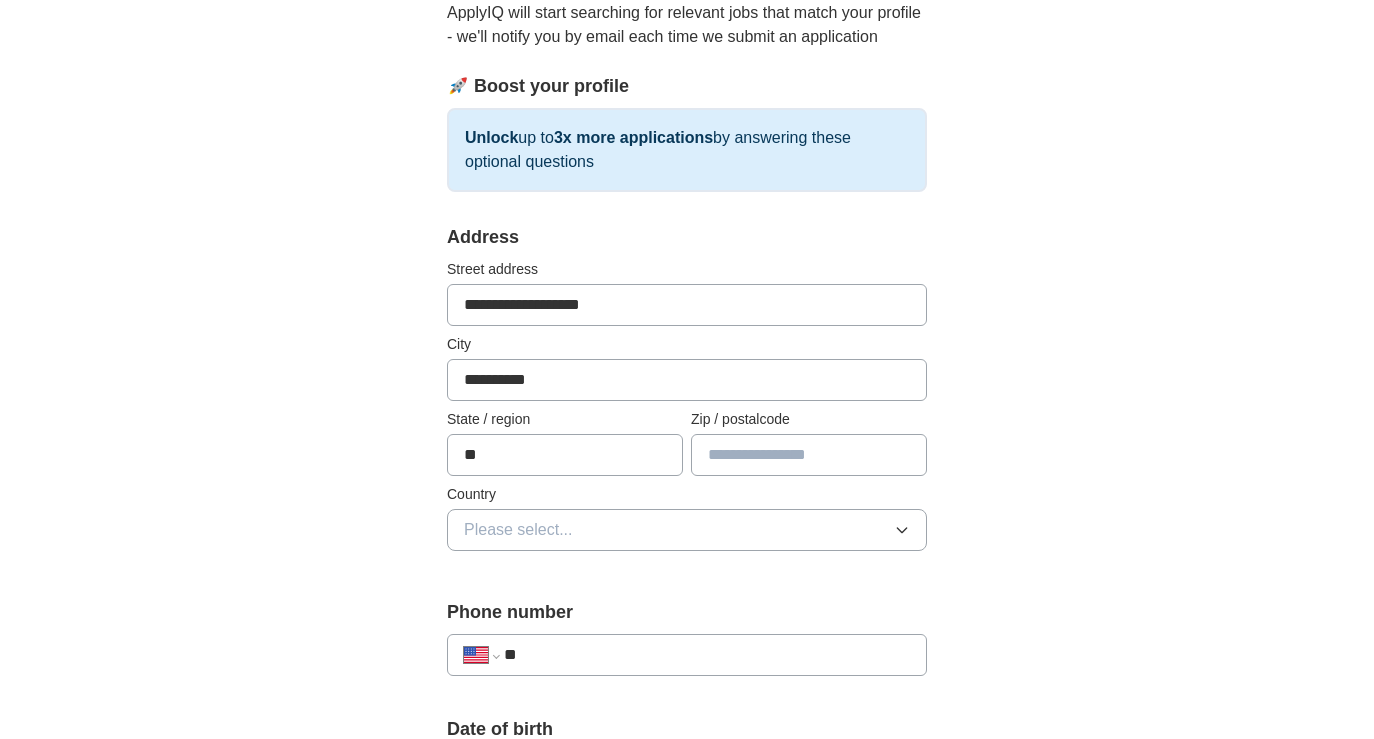 type on "*****" 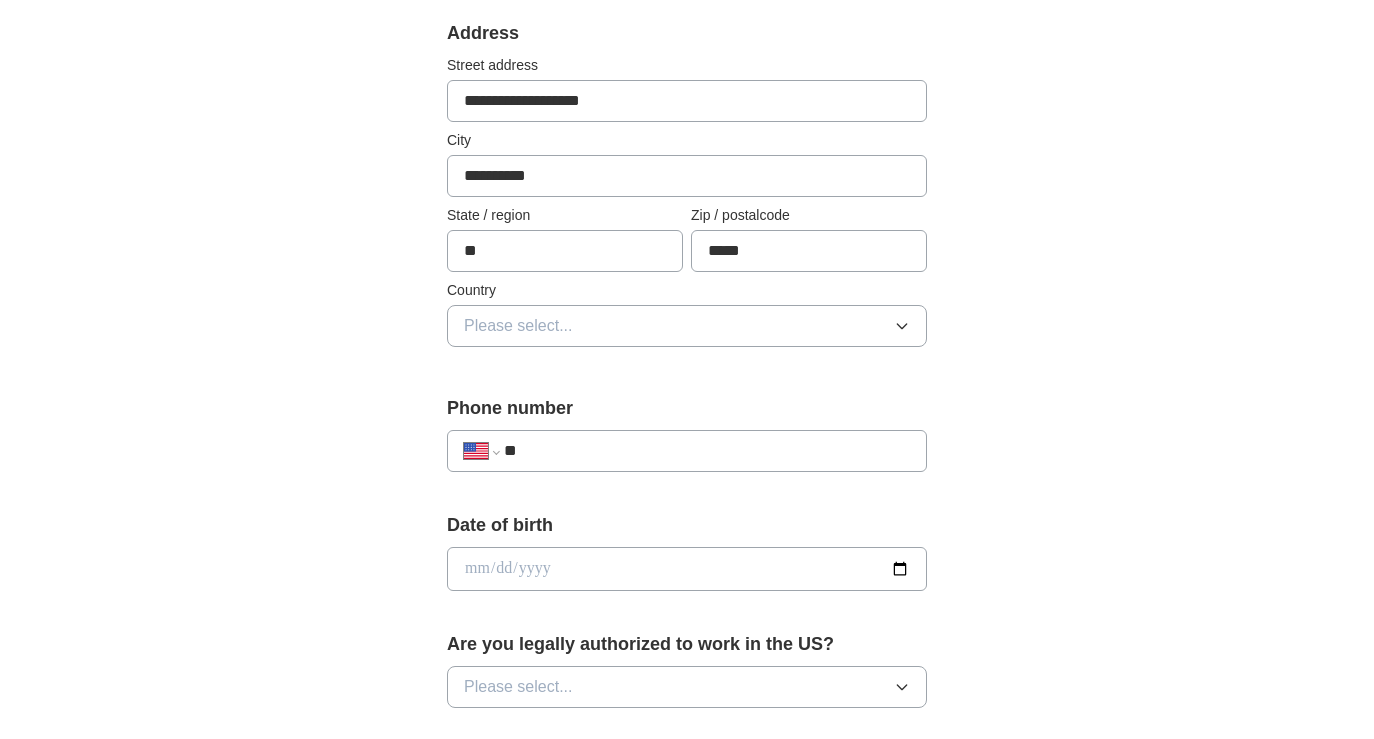 scroll, scrollTop: 442, scrollLeft: 0, axis: vertical 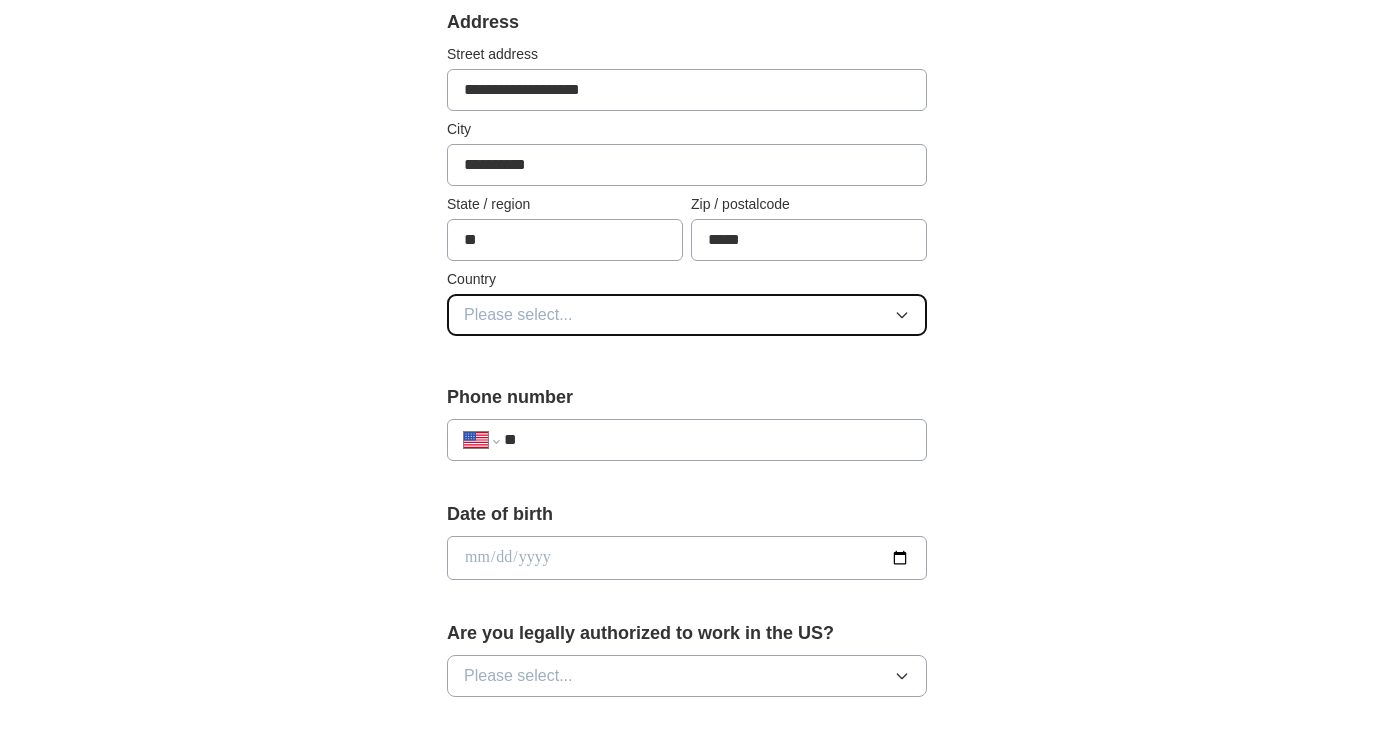 click on "Please select..." at bounding box center [518, 315] 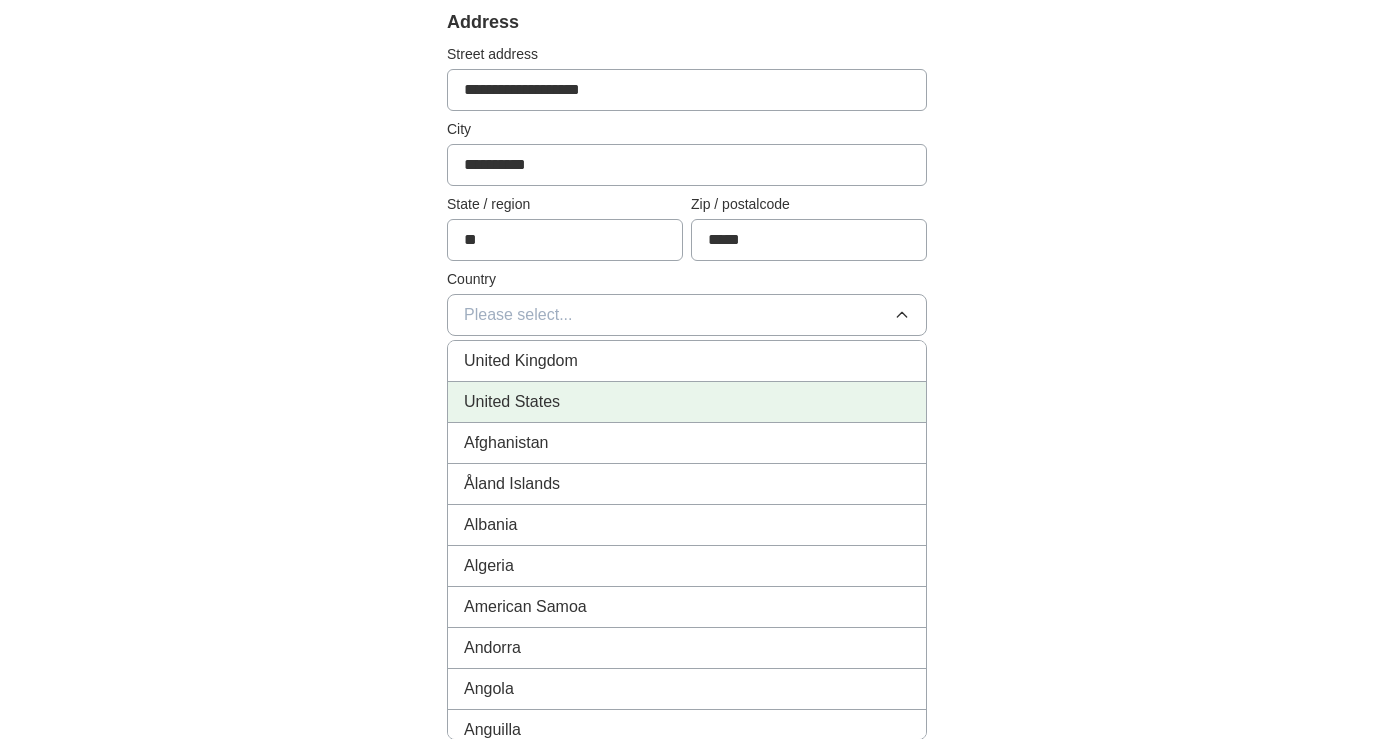 click on "United States" at bounding box center [512, 402] 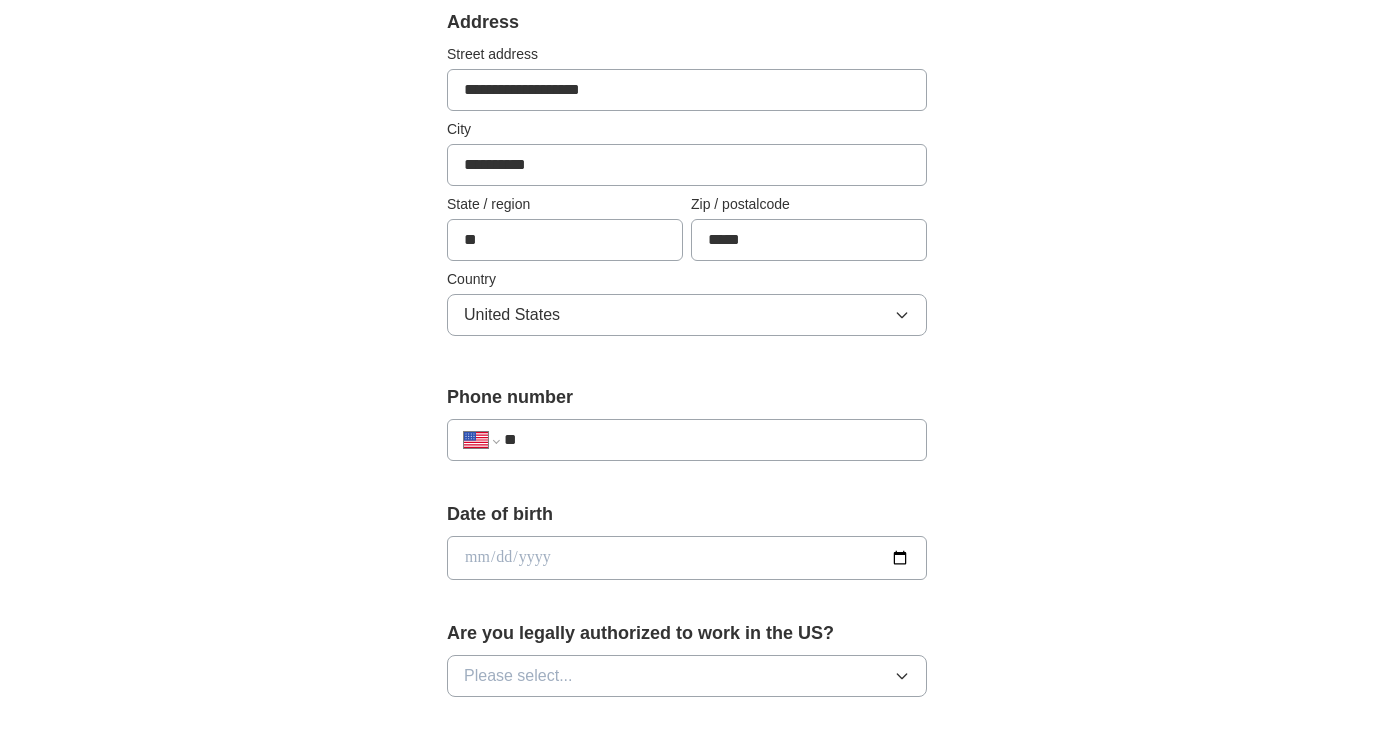 click on "**" at bounding box center [707, 440] 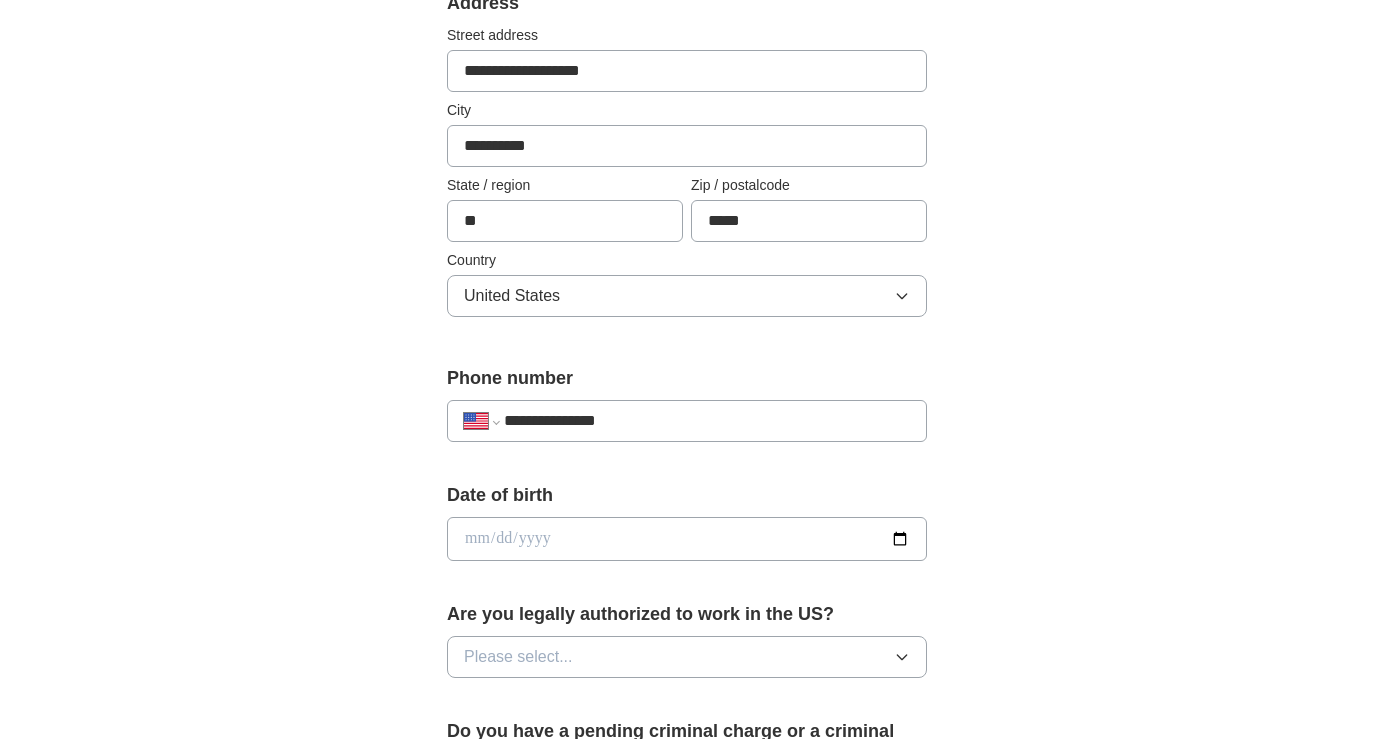 scroll, scrollTop: 468, scrollLeft: 0, axis: vertical 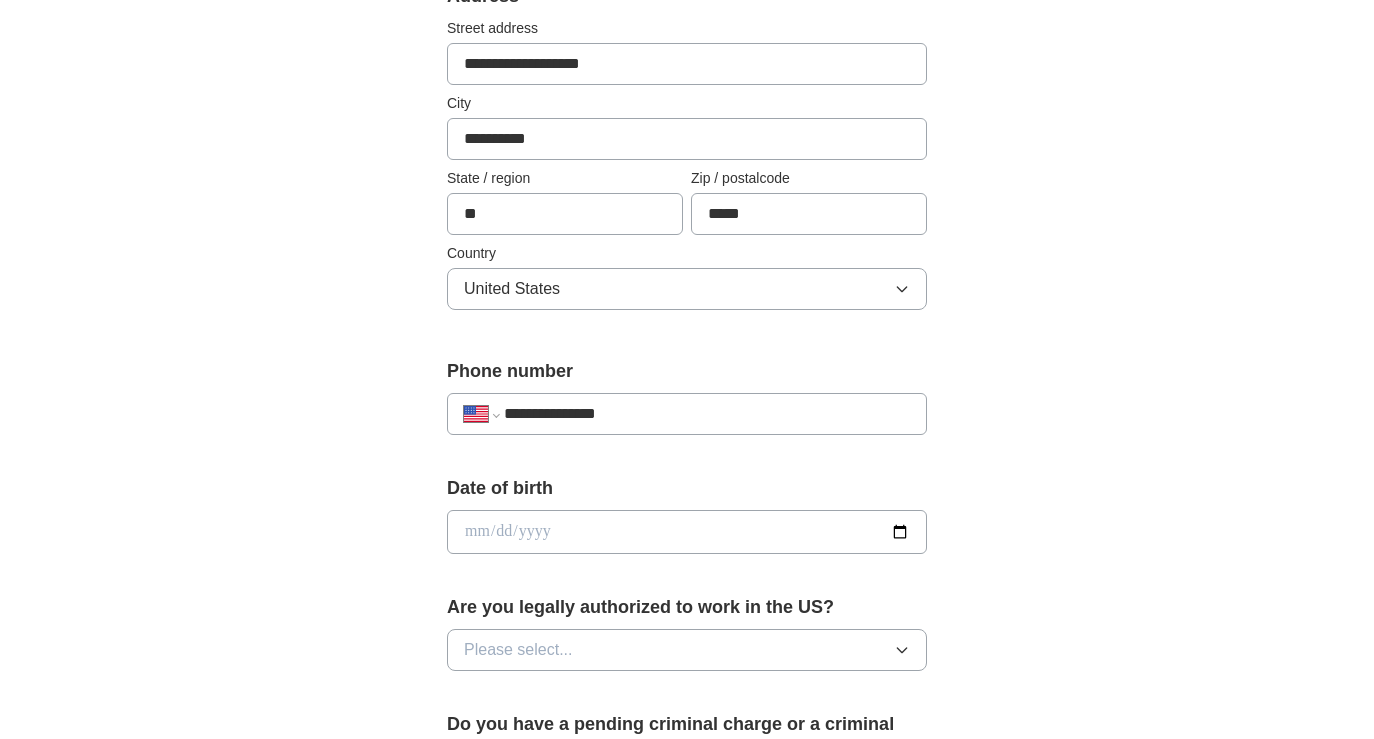 type on "**********" 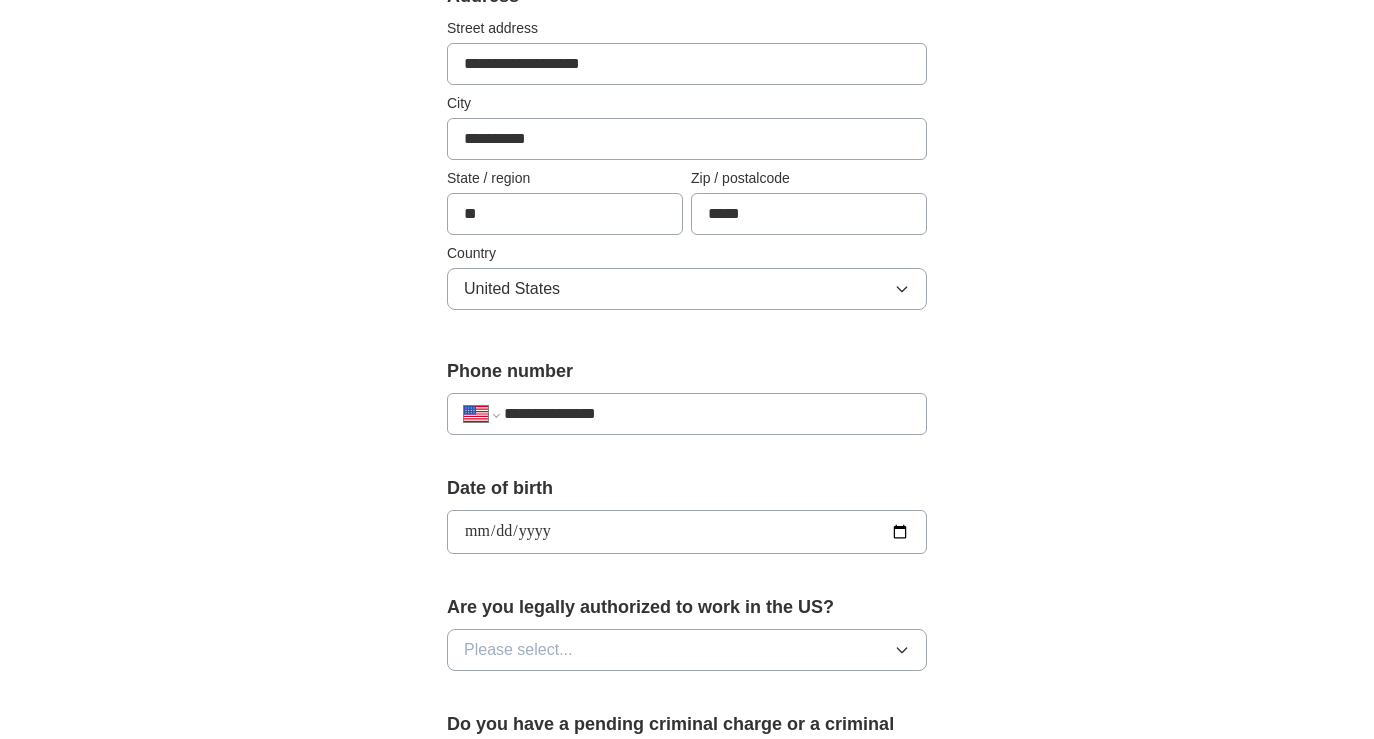 type on "**********" 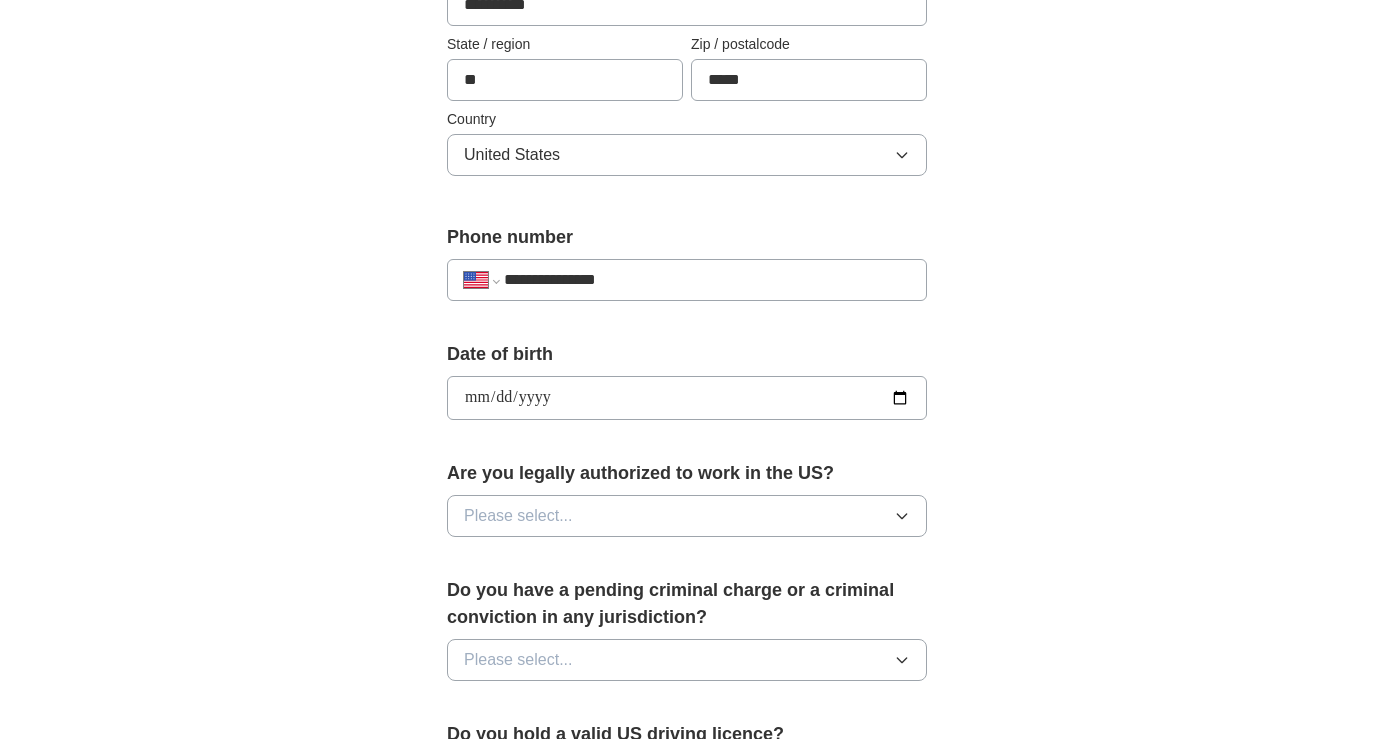 scroll, scrollTop: 611, scrollLeft: 0, axis: vertical 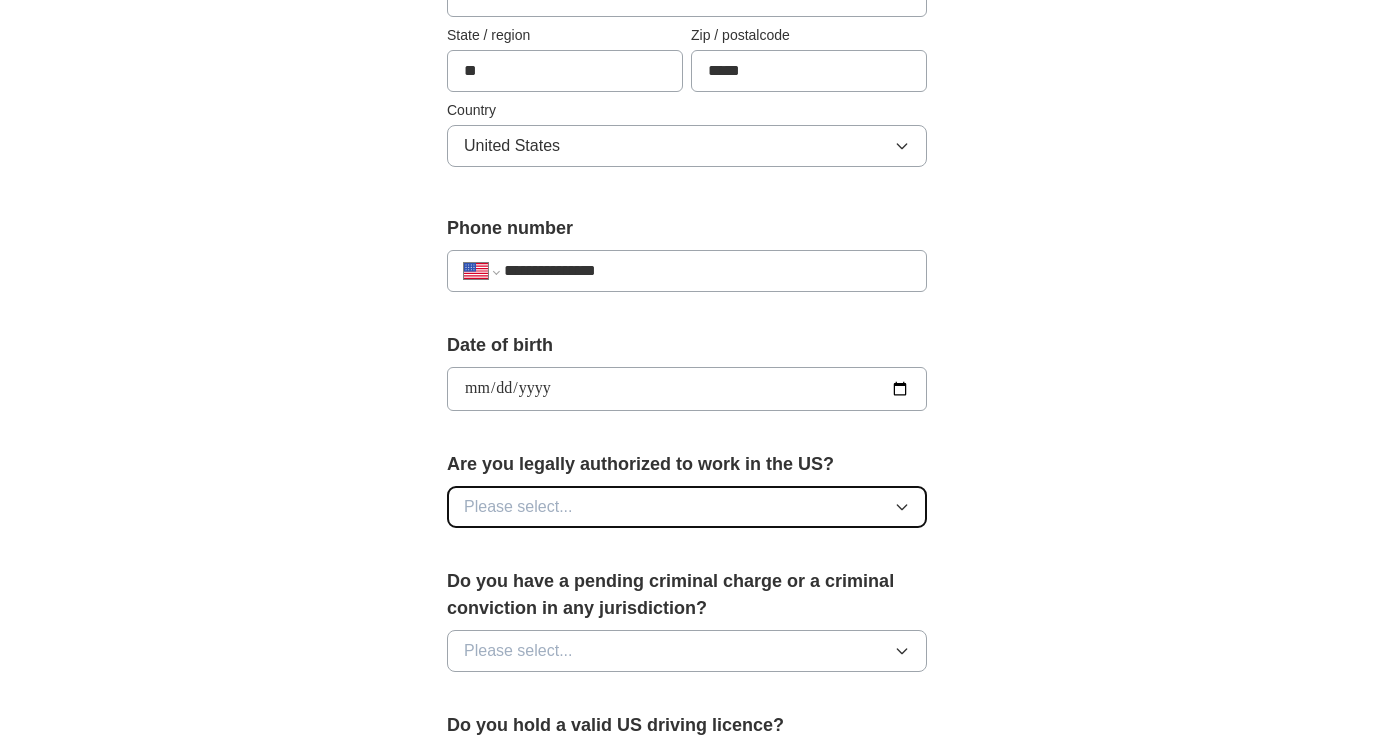 click on "Please select..." at bounding box center [518, 507] 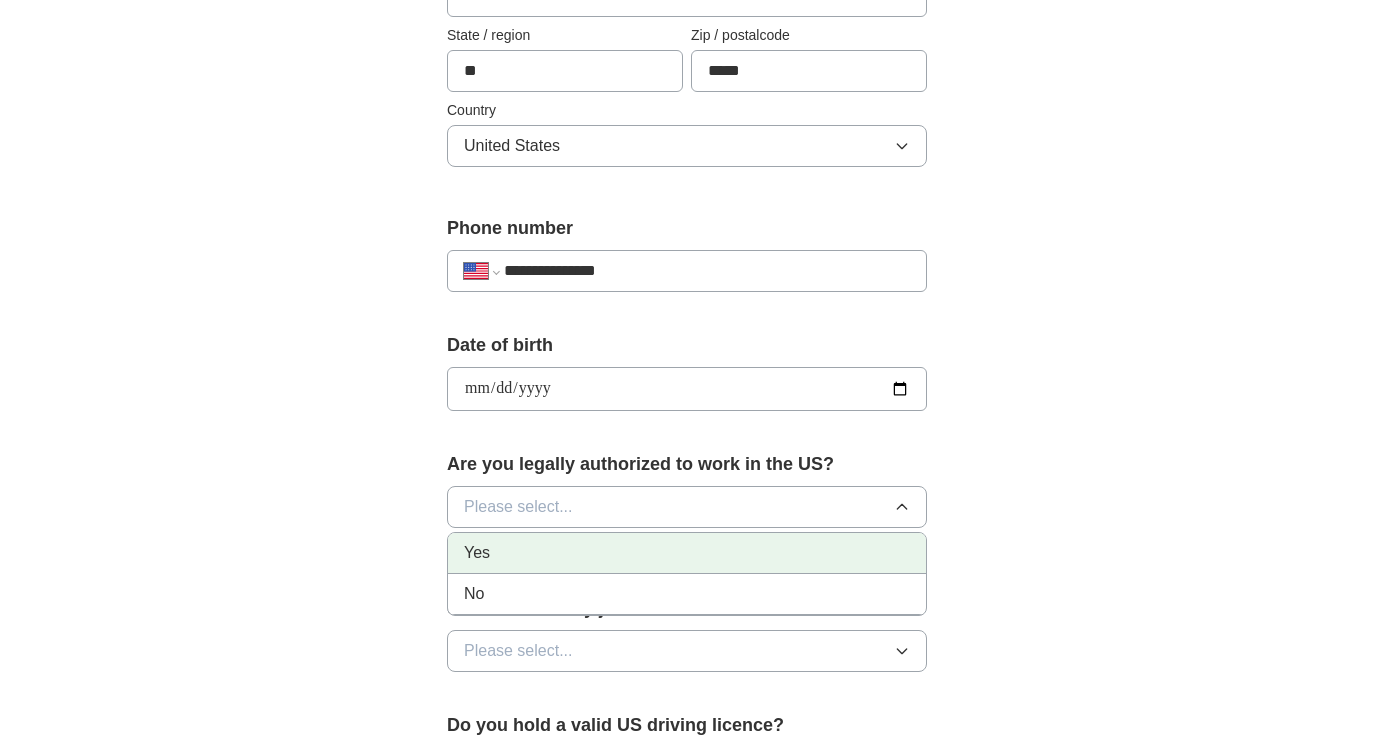click on "Yes" at bounding box center (477, 553) 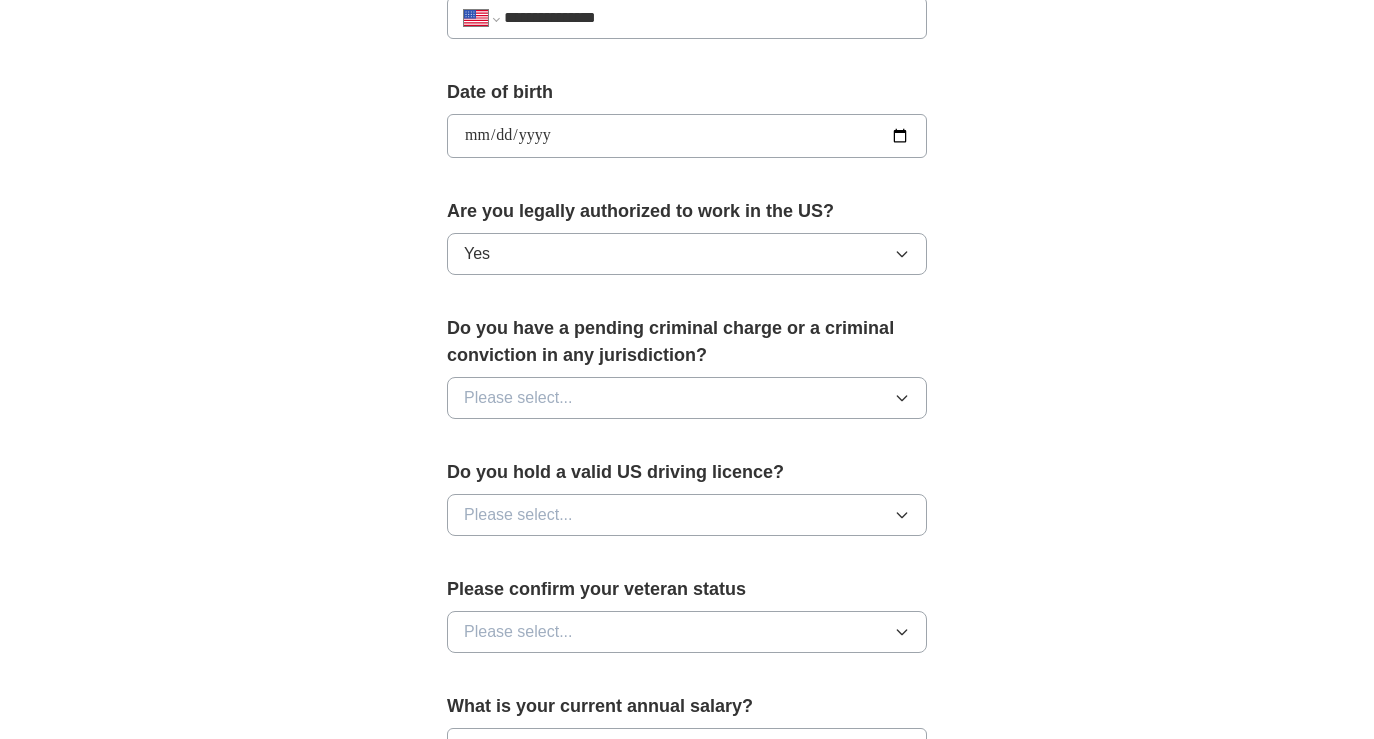 scroll, scrollTop: 875, scrollLeft: 0, axis: vertical 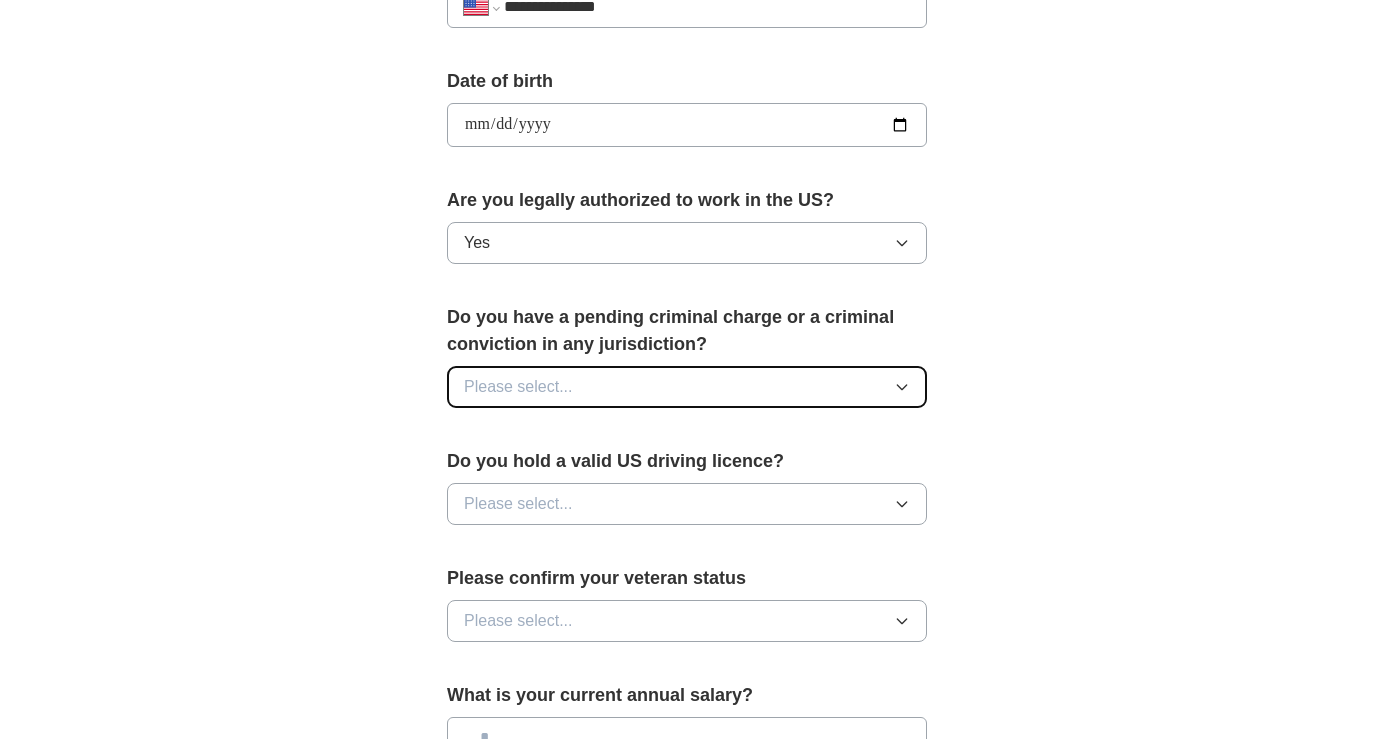 click on "Please select..." at bounding box center (518, 387) 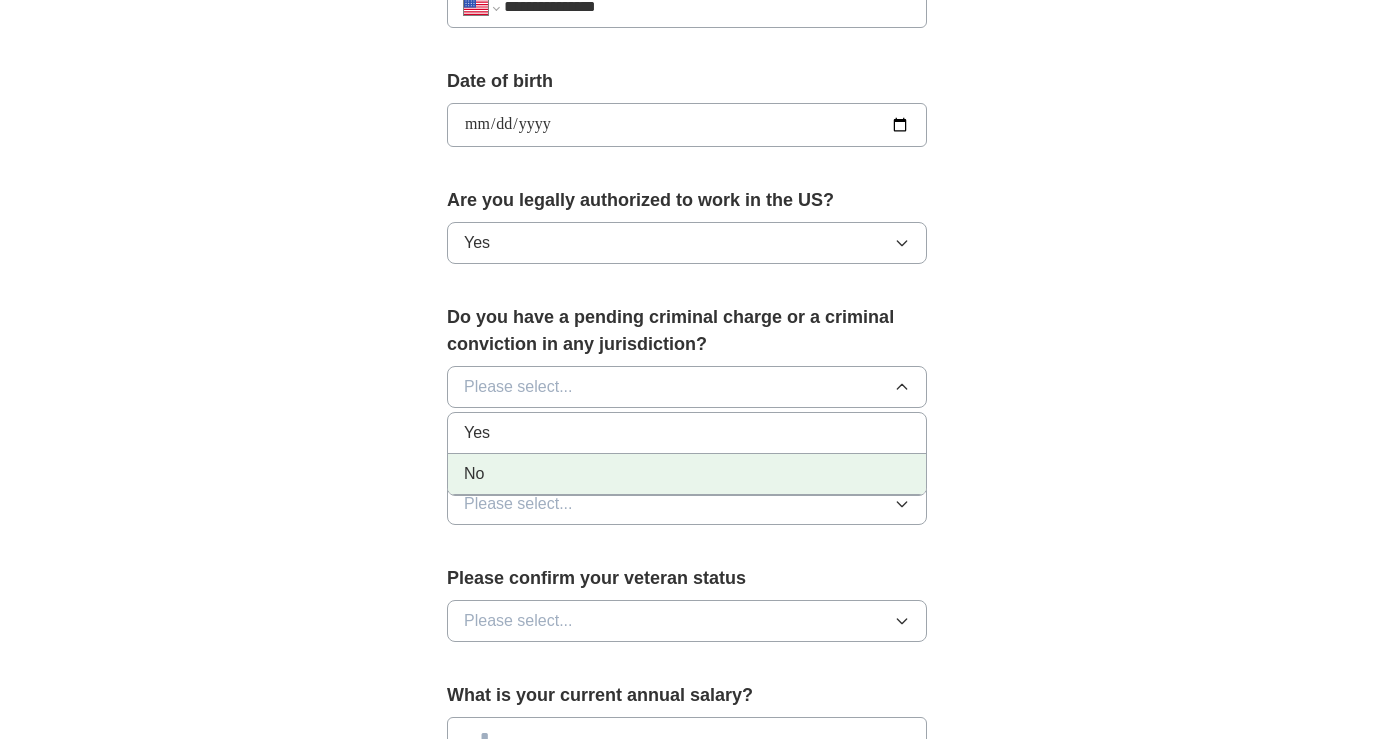 click on "No" at bounding box center [687, 474] 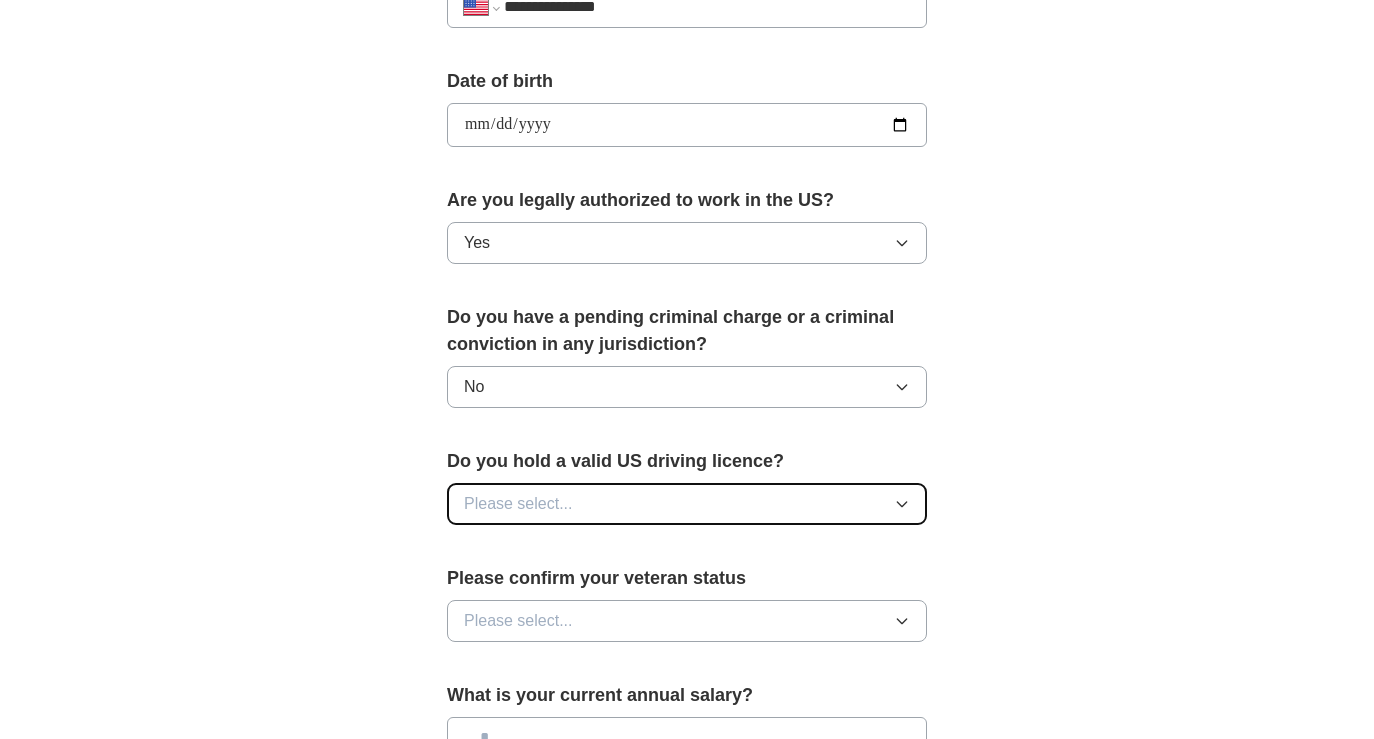 click on "Please select..." at bounding box center (518, 504) 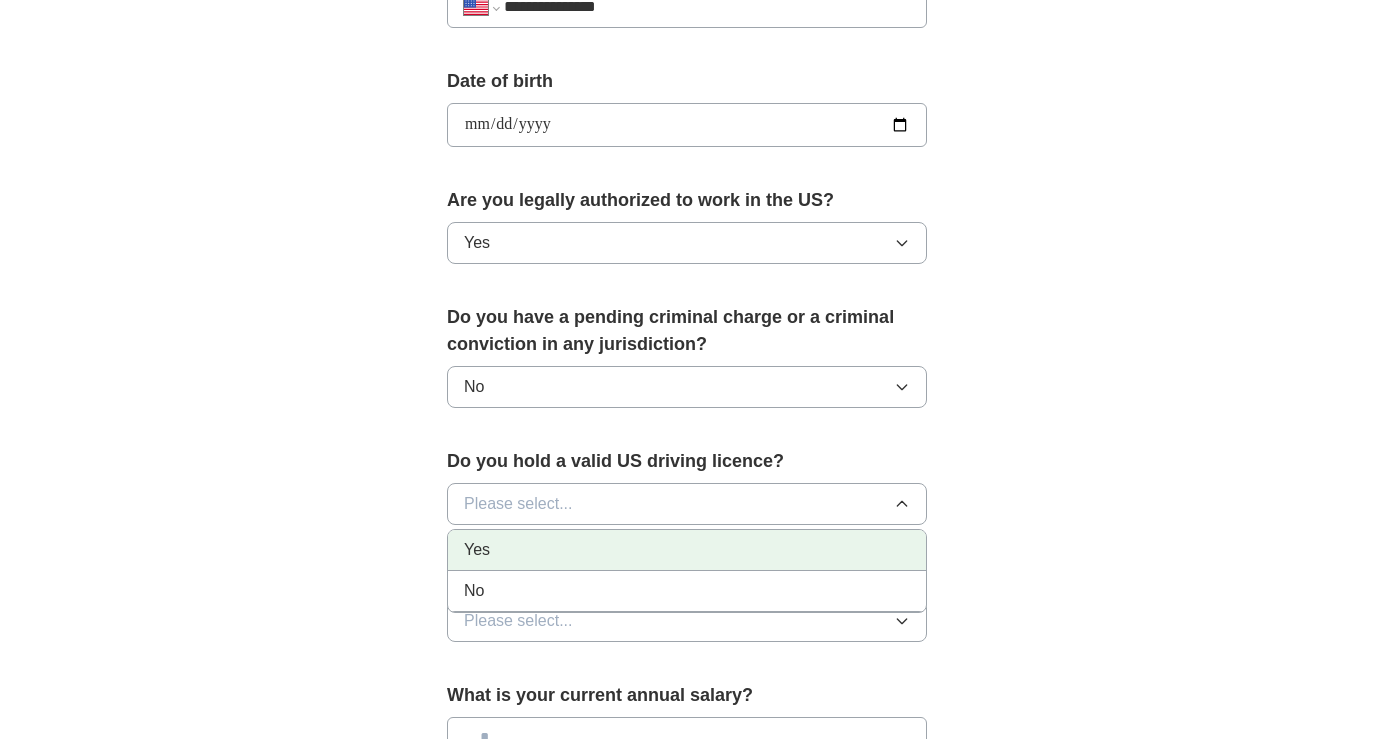 click on "Yes" at bounding box center (477, 550) 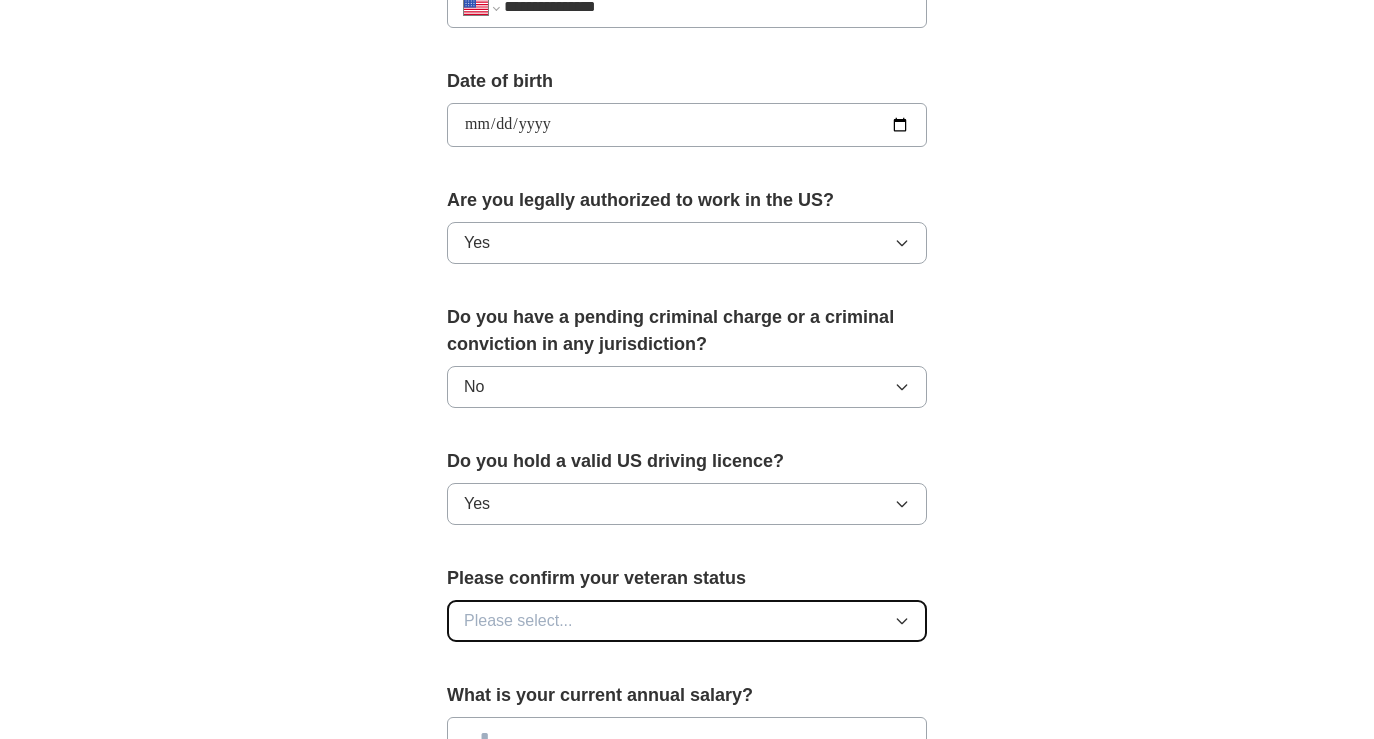 click on "Please select..." at bounding box center (687, 621) 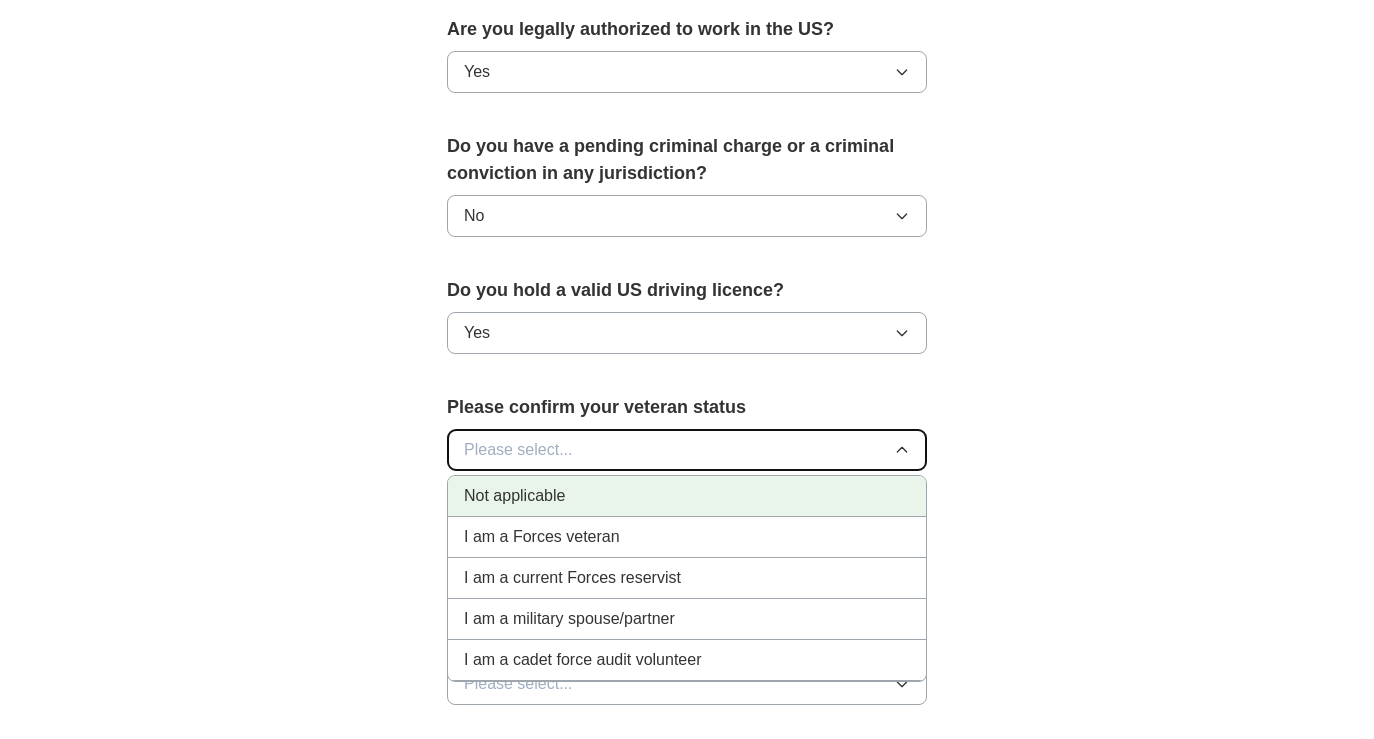 scroll, scrollTop: 1071, scrollLeft: 0, axis: vertical 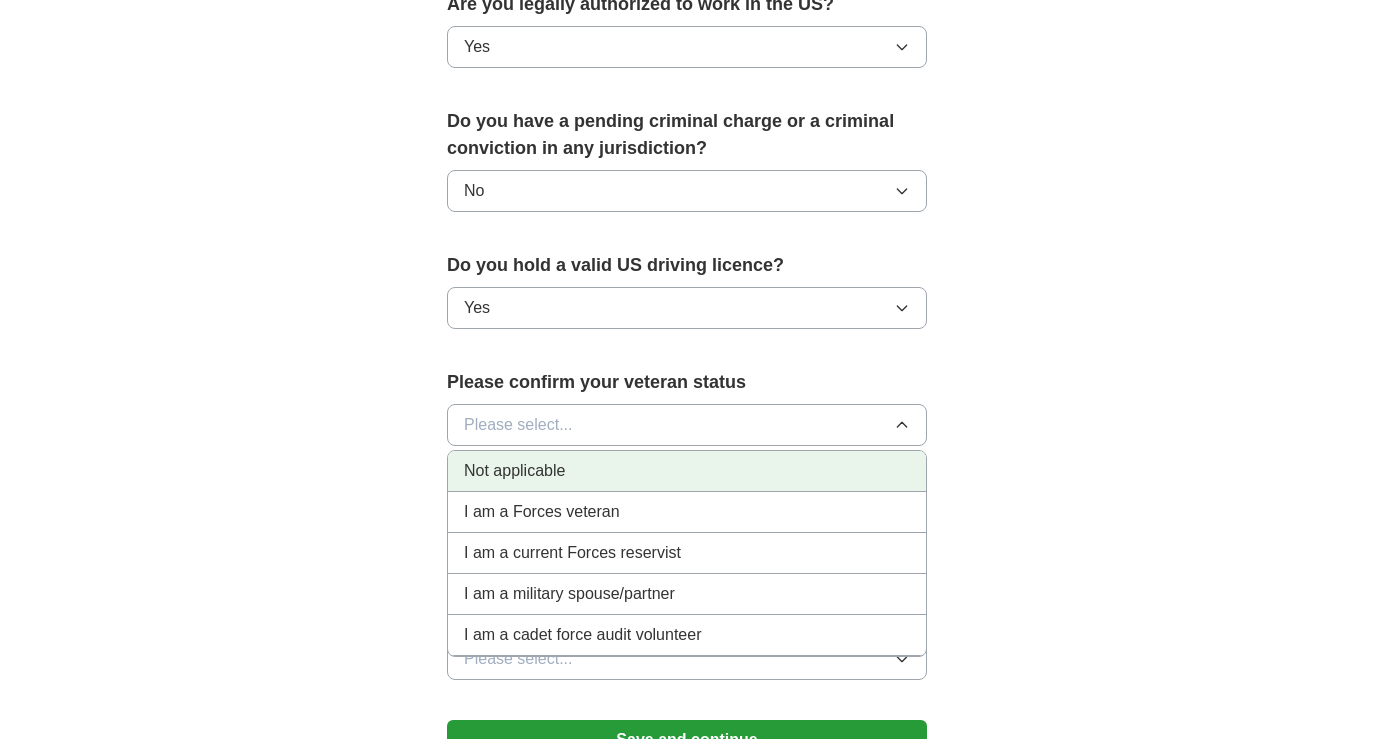 click on "Not applicable" at bounding box center [514, 471] 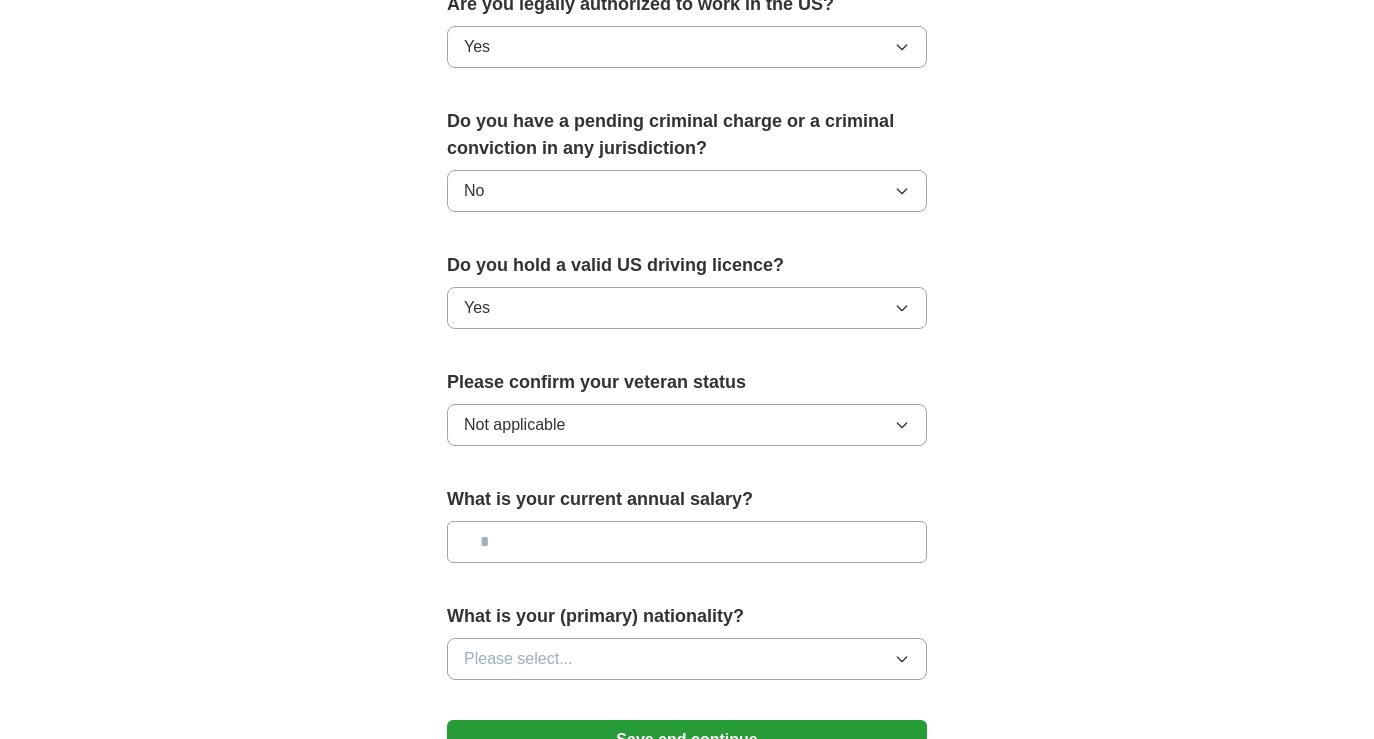 scroll, scrollTop: 1124, scrollLeft: 0, axis: vertical 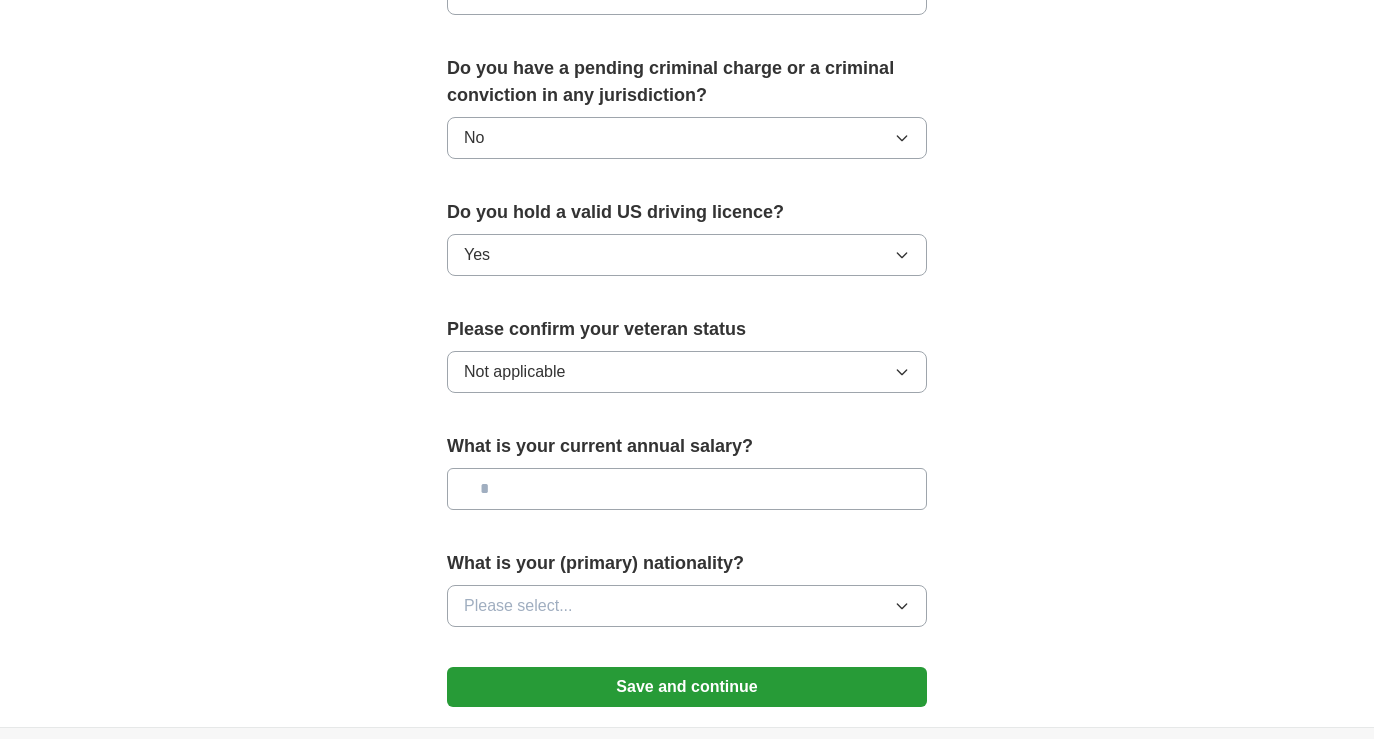 click at bounding box center [687, 489] 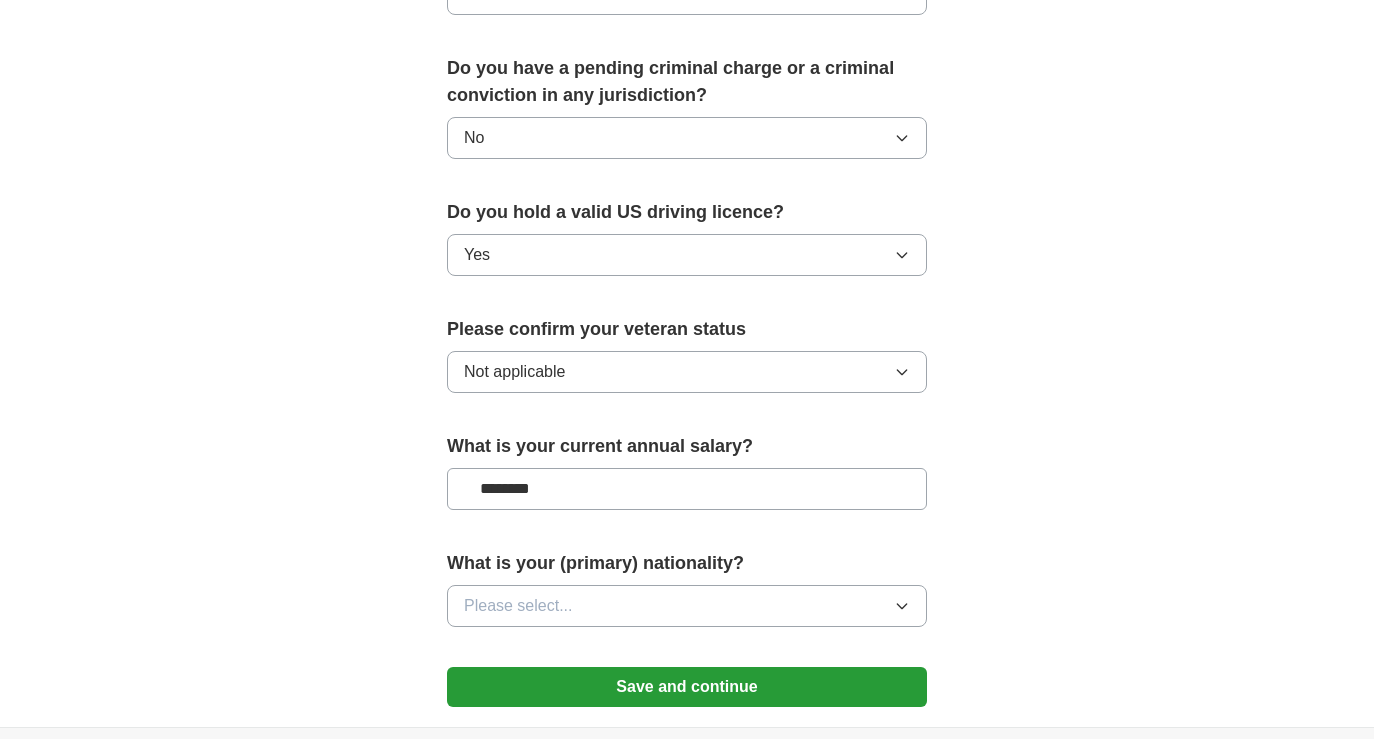 type on "********" 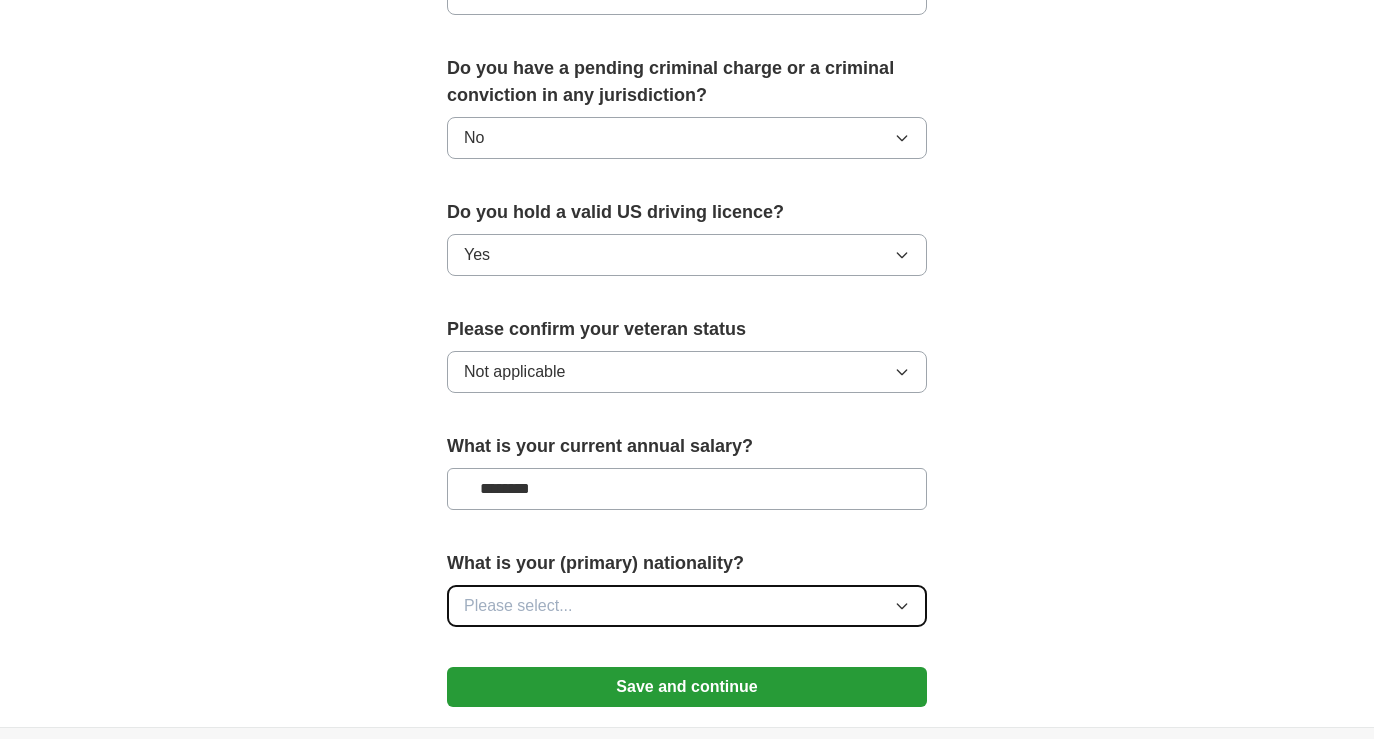 click on "Please select..." at bounding box center (687, 606) 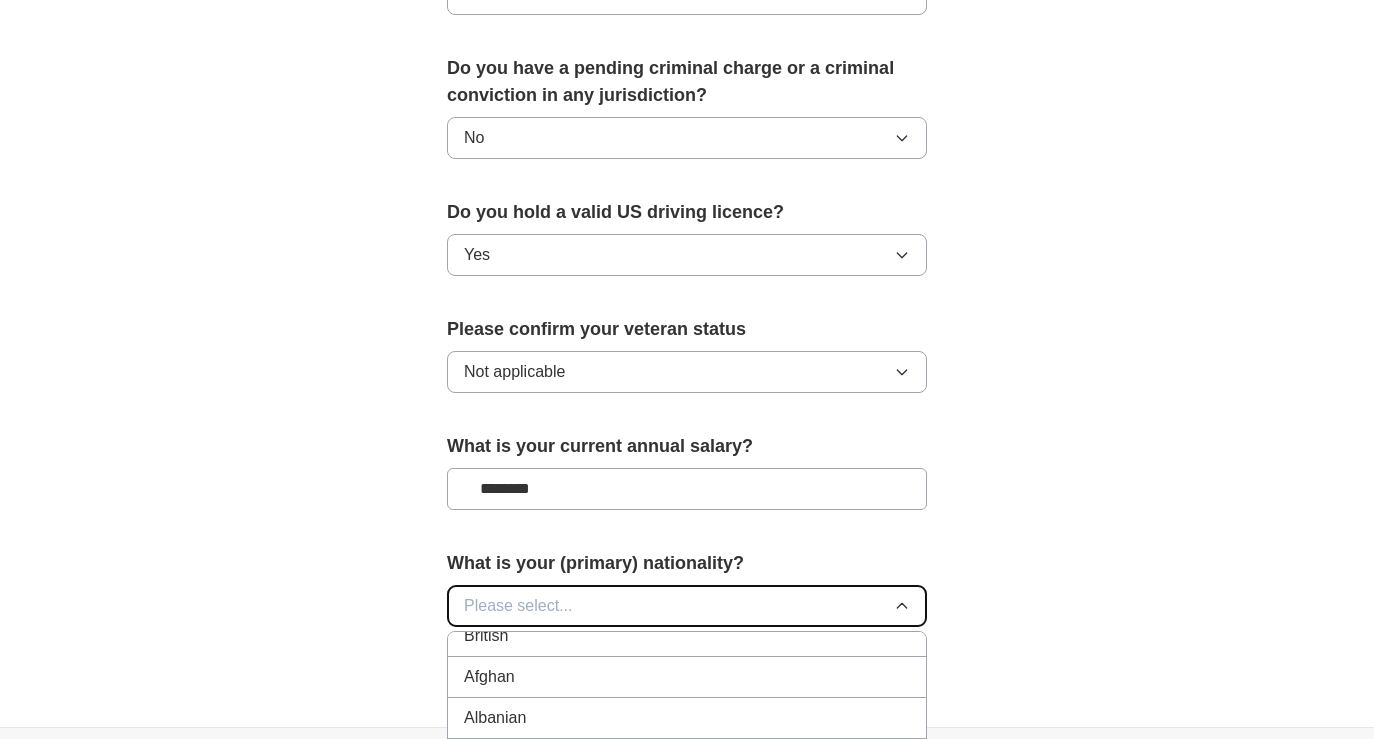 scroll, scrollTop: 67, scrollLeft: 0, axis: vertical 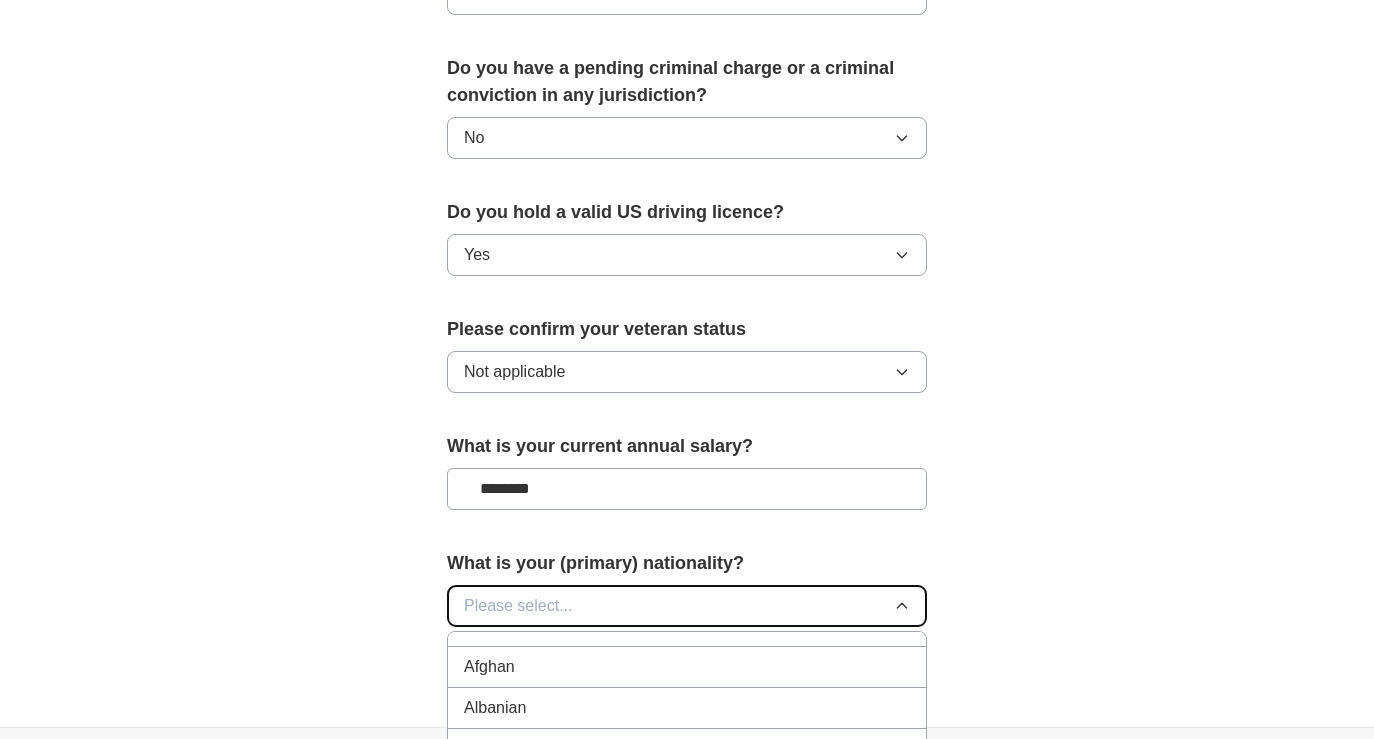 type 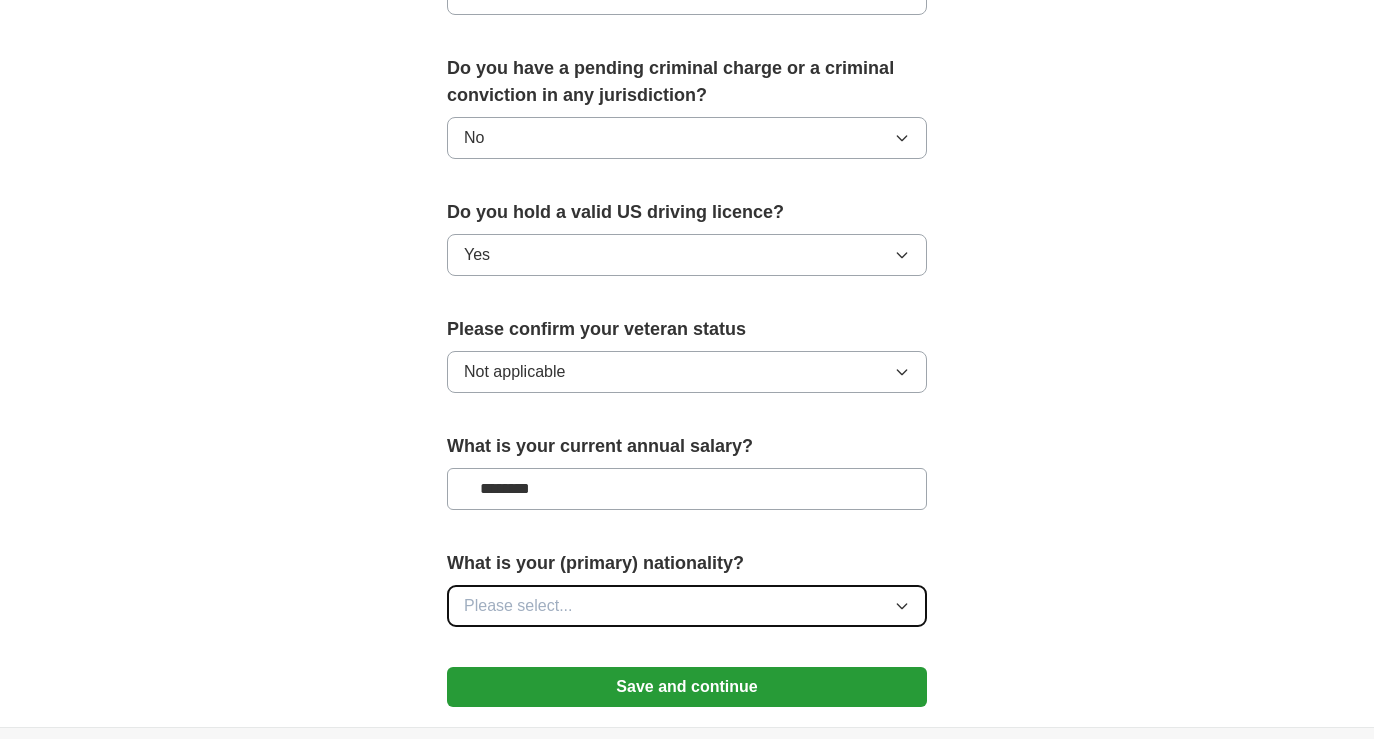 click on "Please select..." at bounding box center (518, 606) 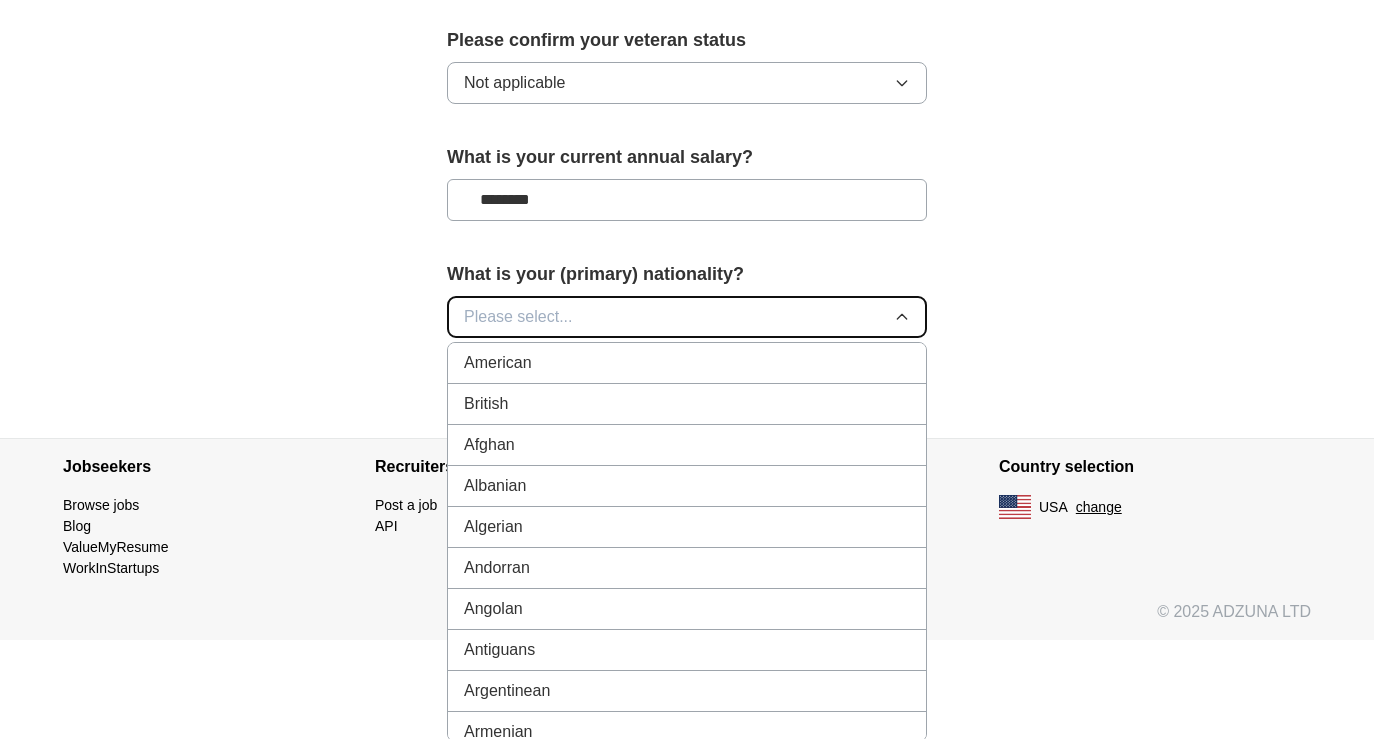 scroll, scrollTop: 1416, scrollLeft: 0, axis: vertical 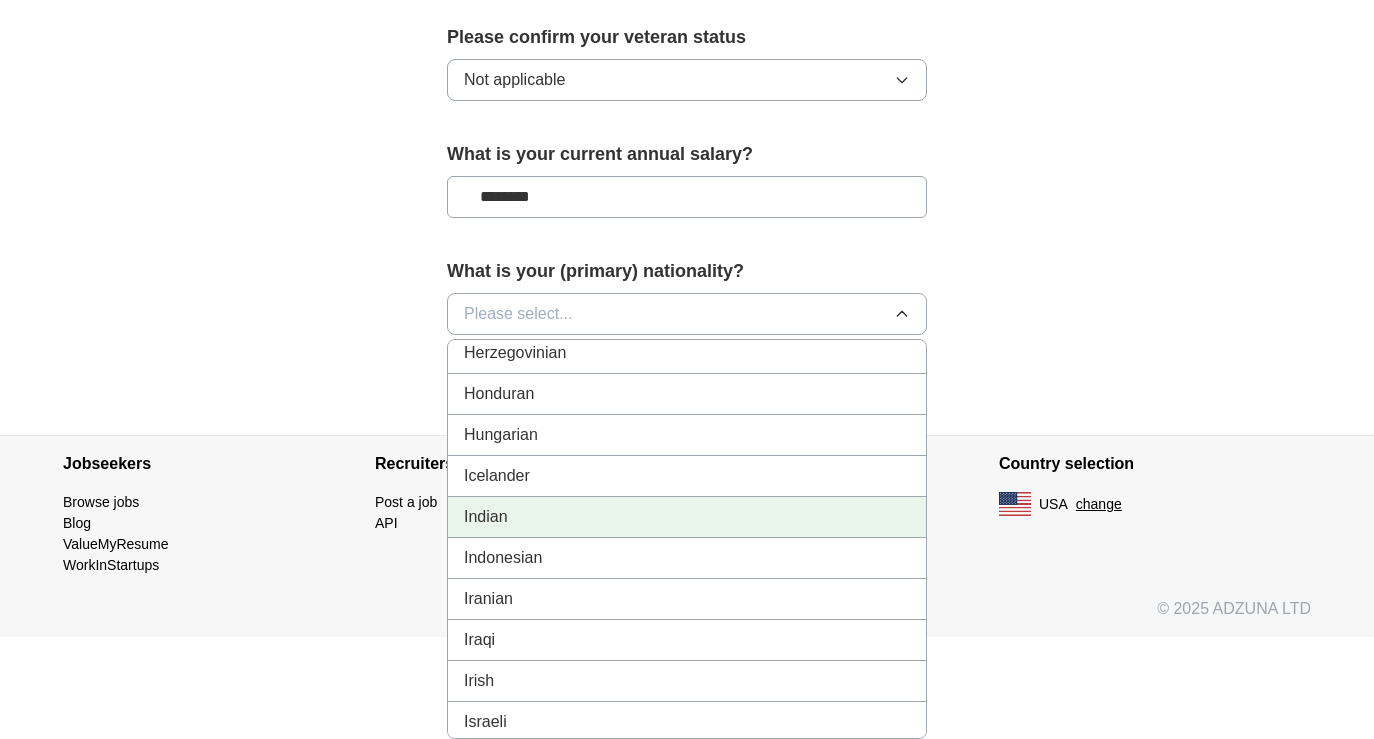 click on "Indian" at bounding box center [687, 517] 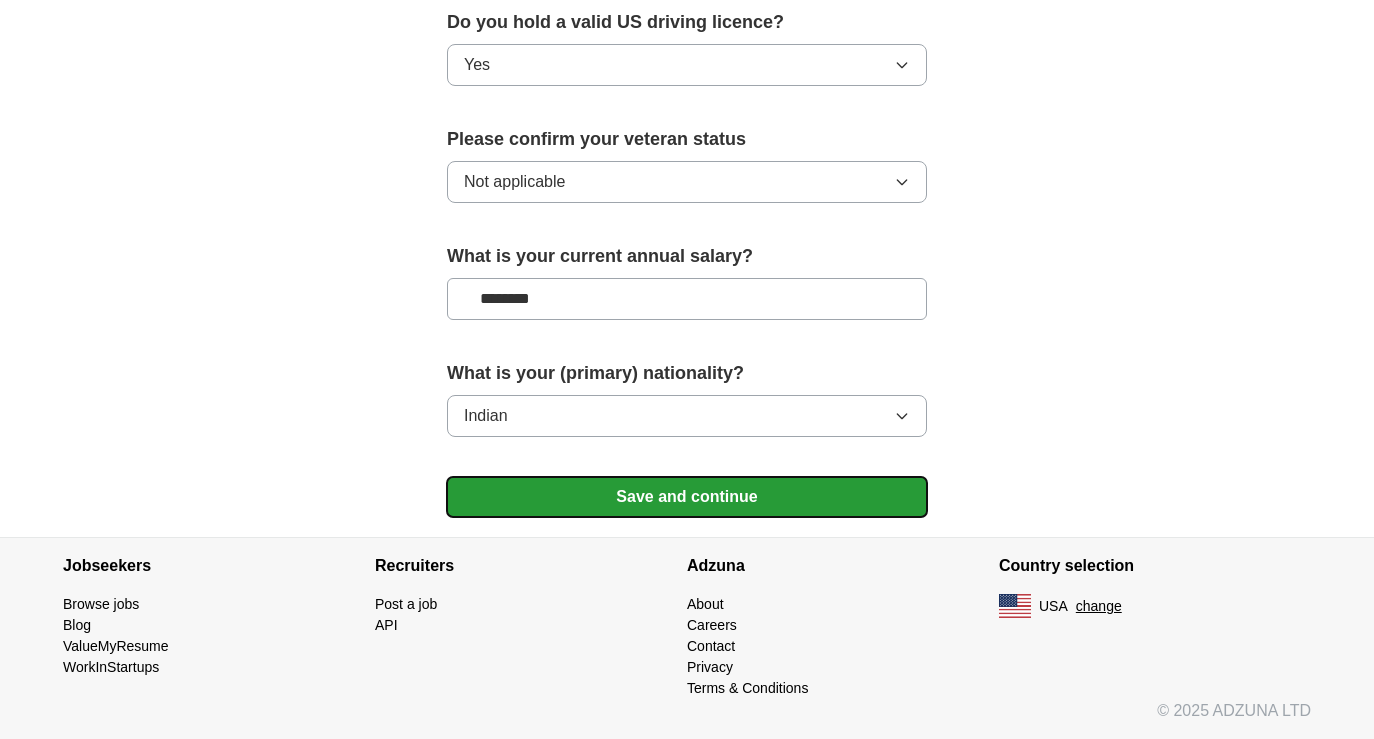 click on "Save and continue" at bounding box center (687, 497) 